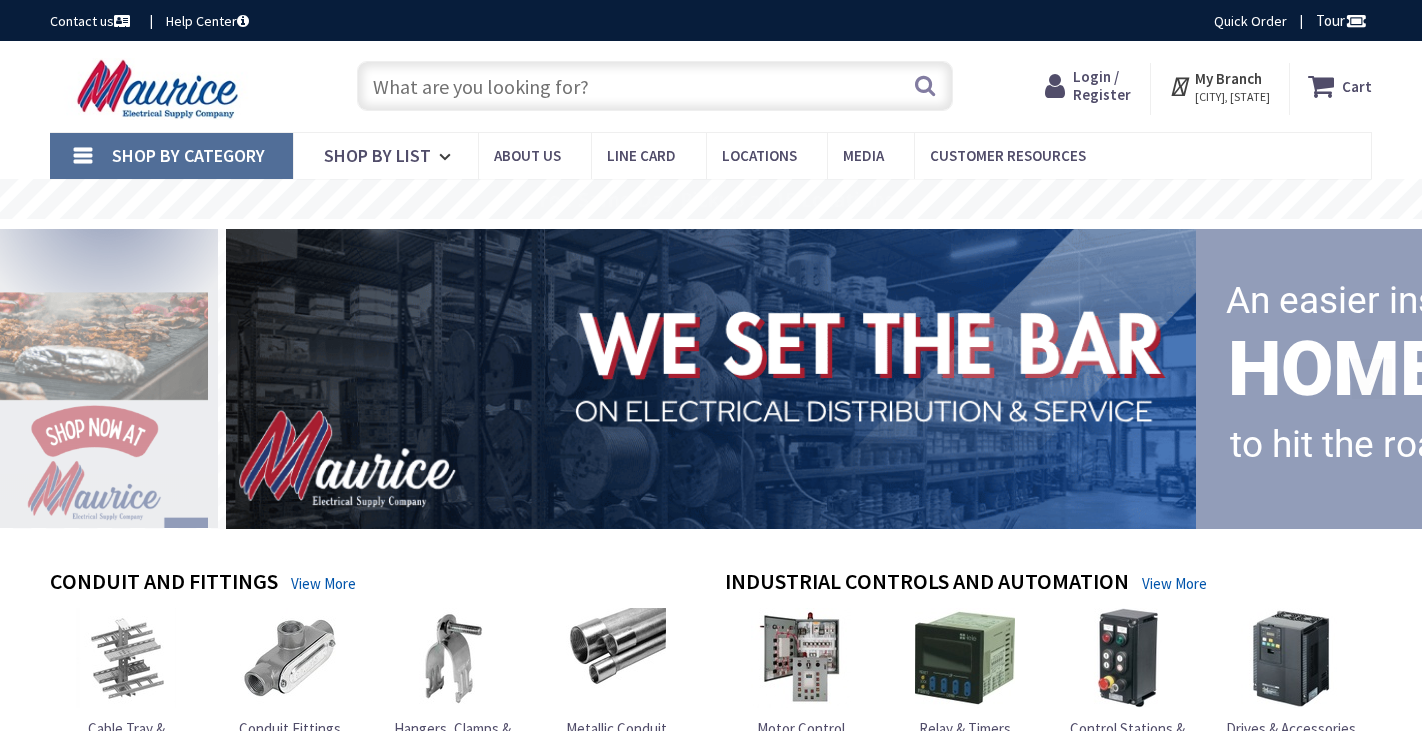 scroll, scrollTop: 0, scrollLeft: 0, axis: both 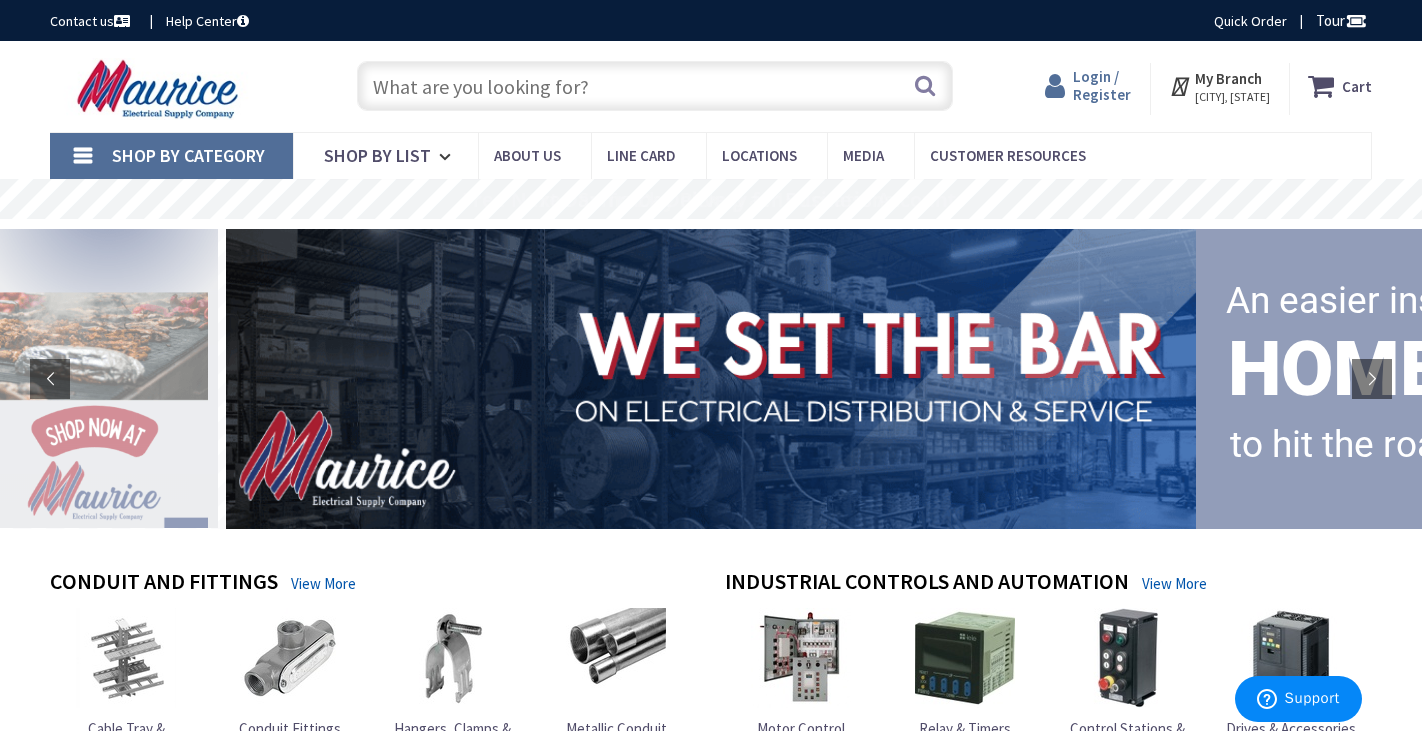 click on "Login / Register" at bounding box center (1102, 85) 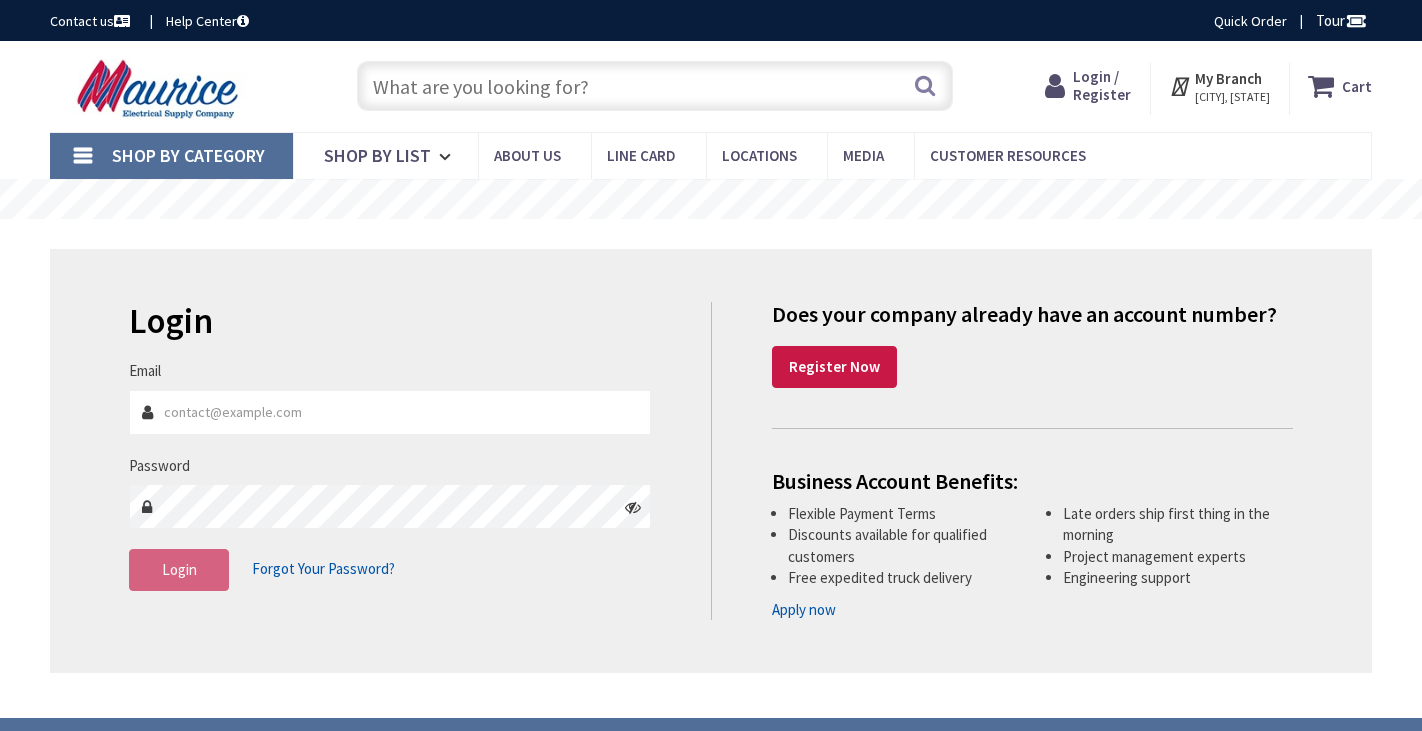 scroll, scrollTop: 0, scrollLeft: 0, axis: both 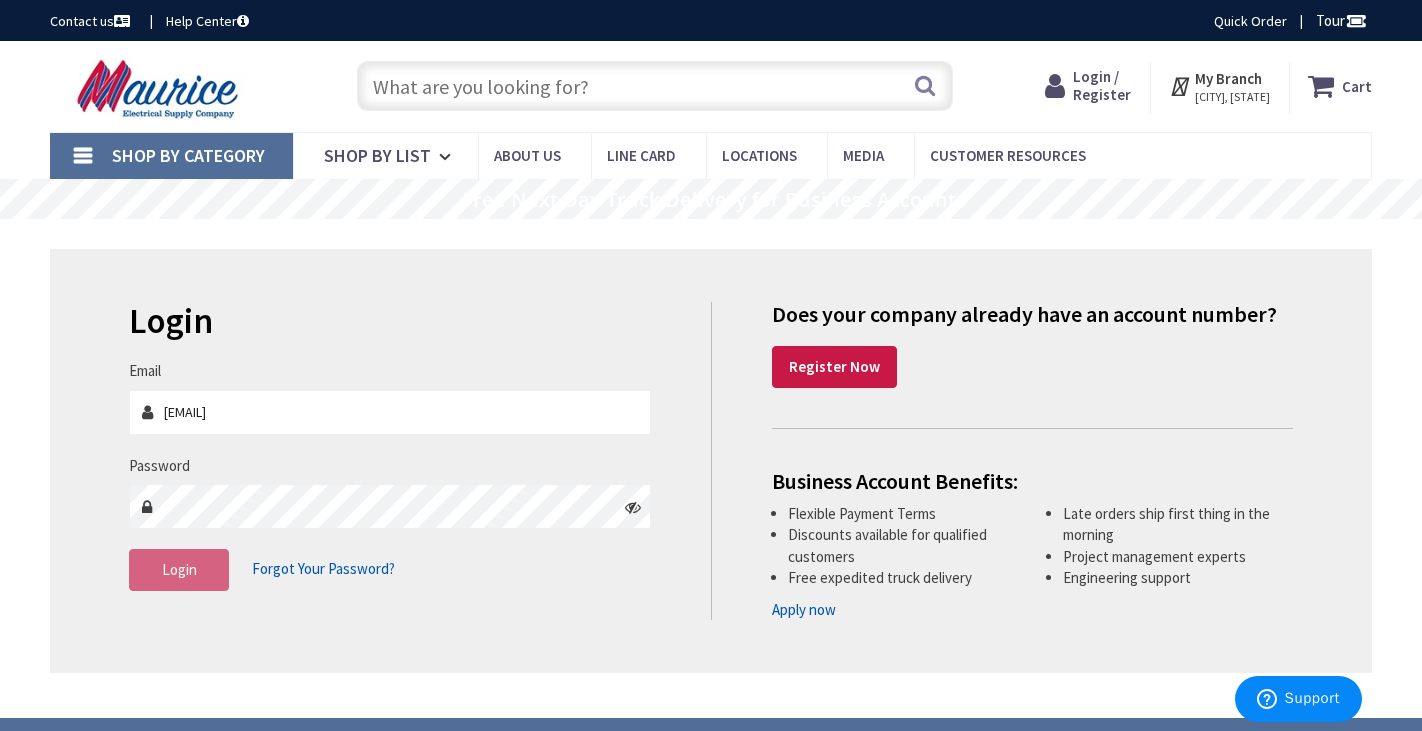 type on "reliable.electric@verizon.net" 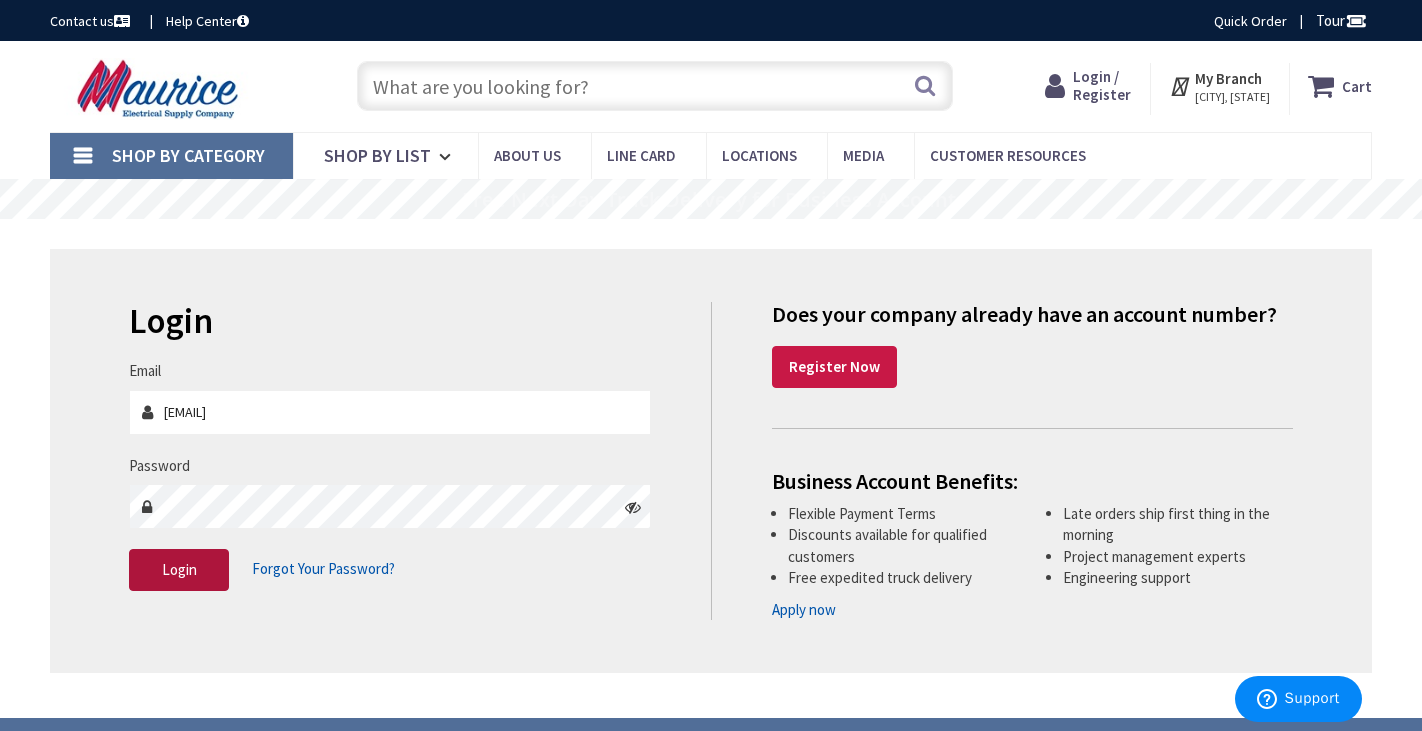 click on "Login" at bounding box center [179, 570] 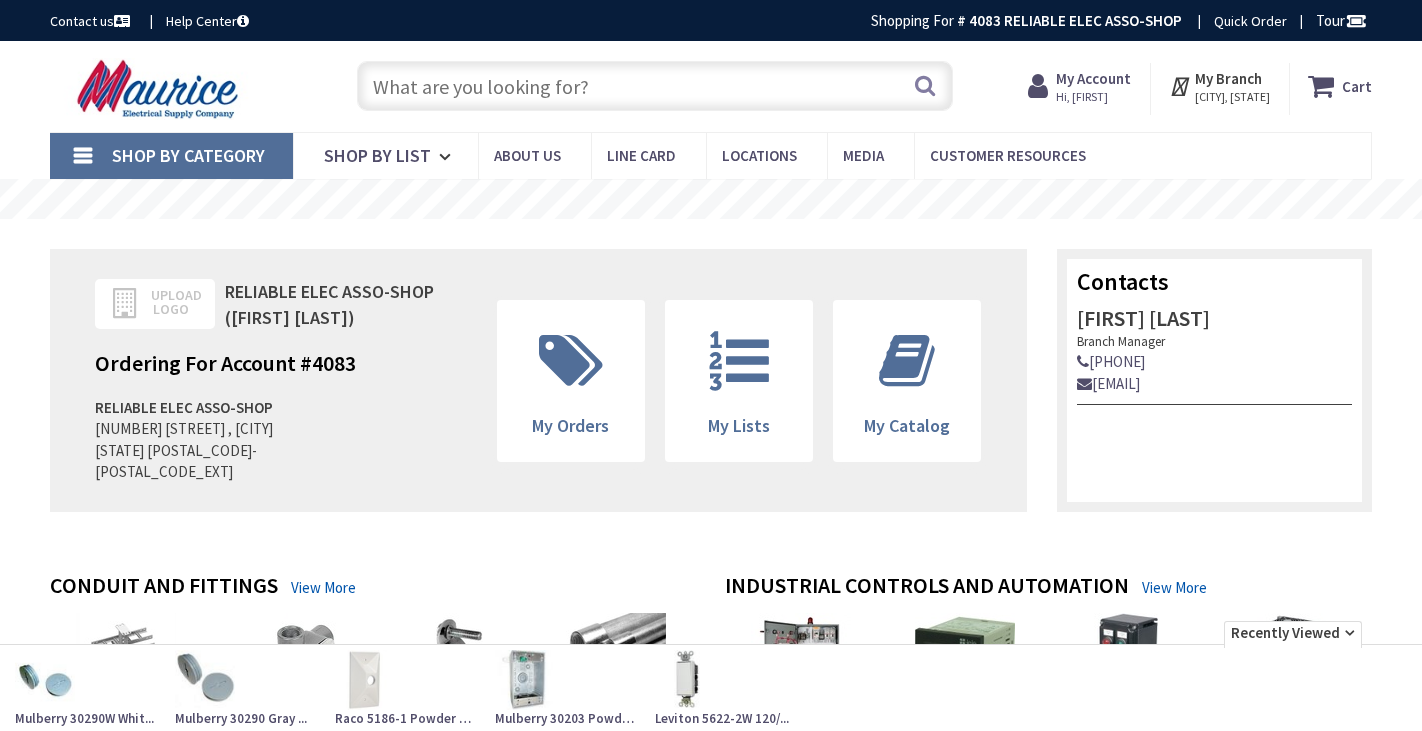 click at bounding box center (654, 86) 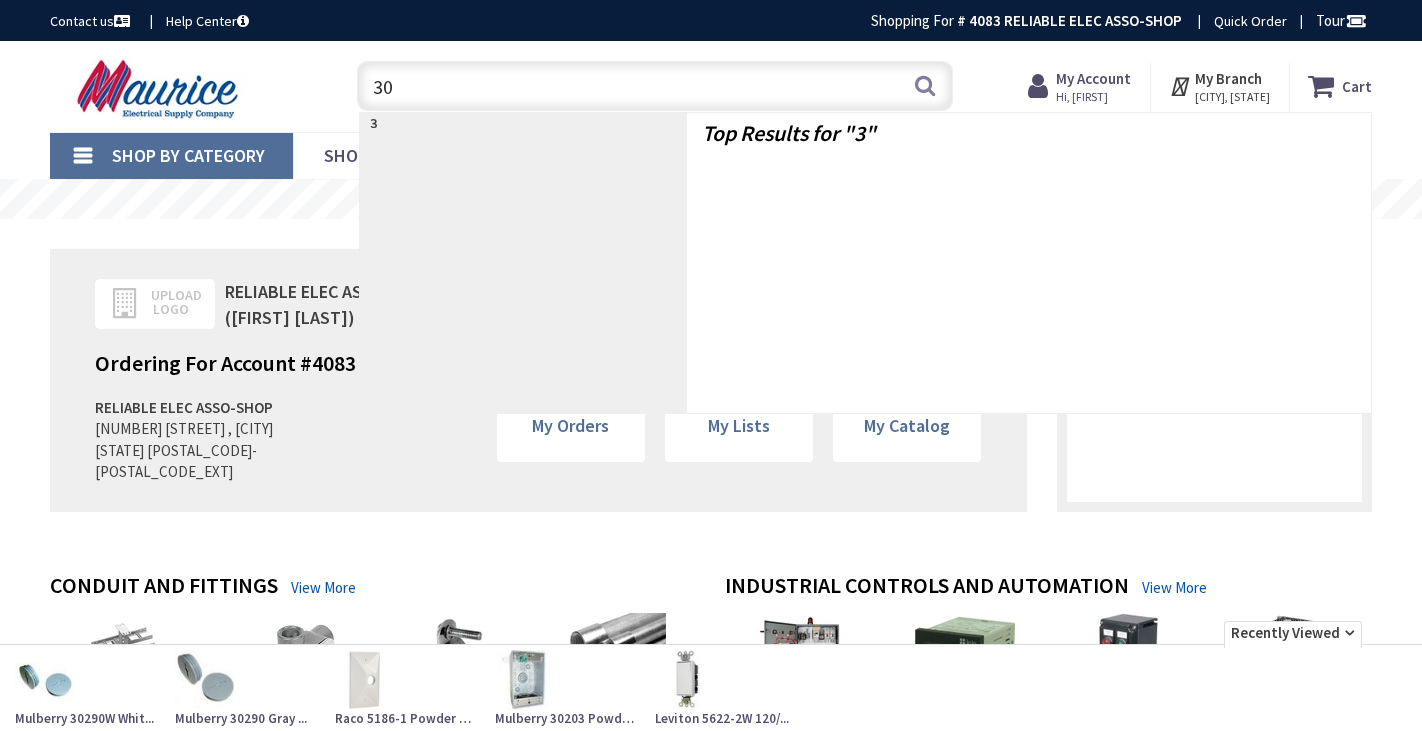 scroll, scrollTop: 0, scrollLeft: 0, axis: both 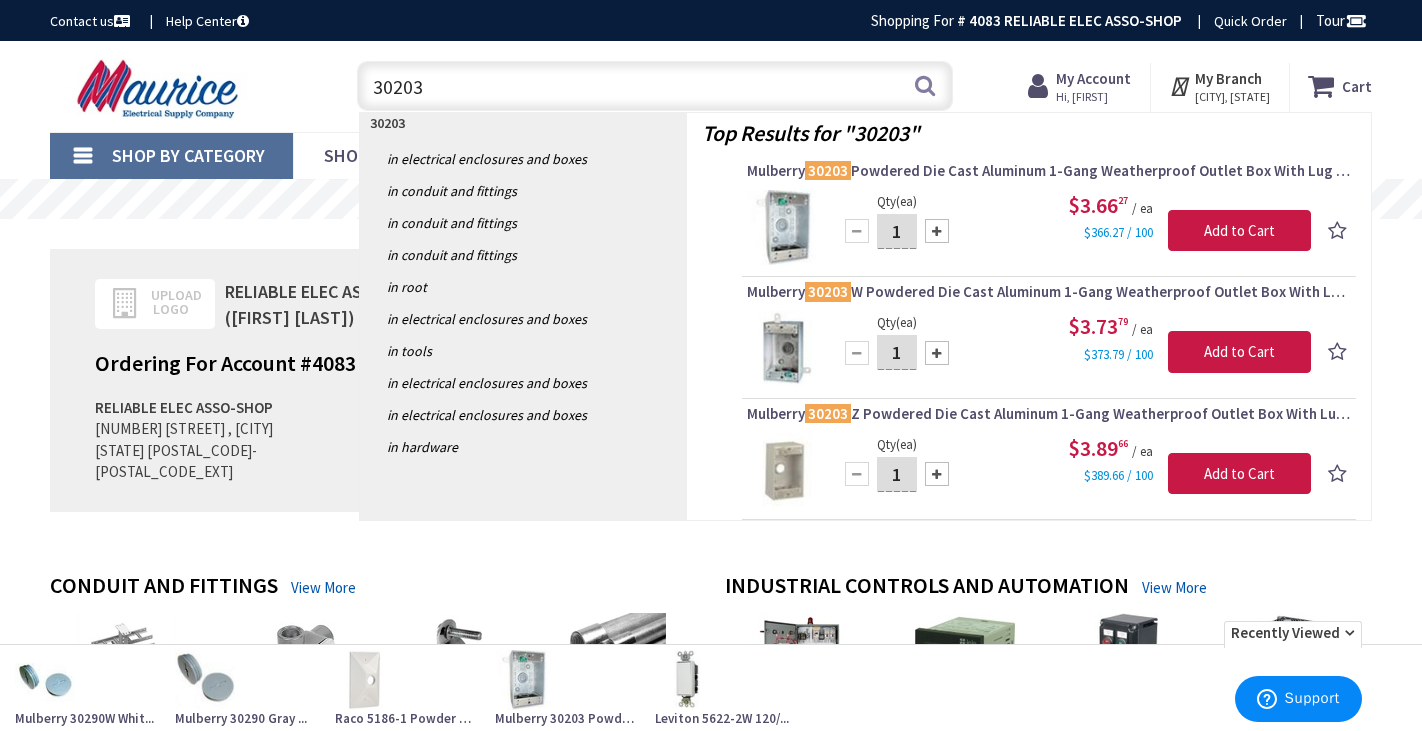 type on "30203" 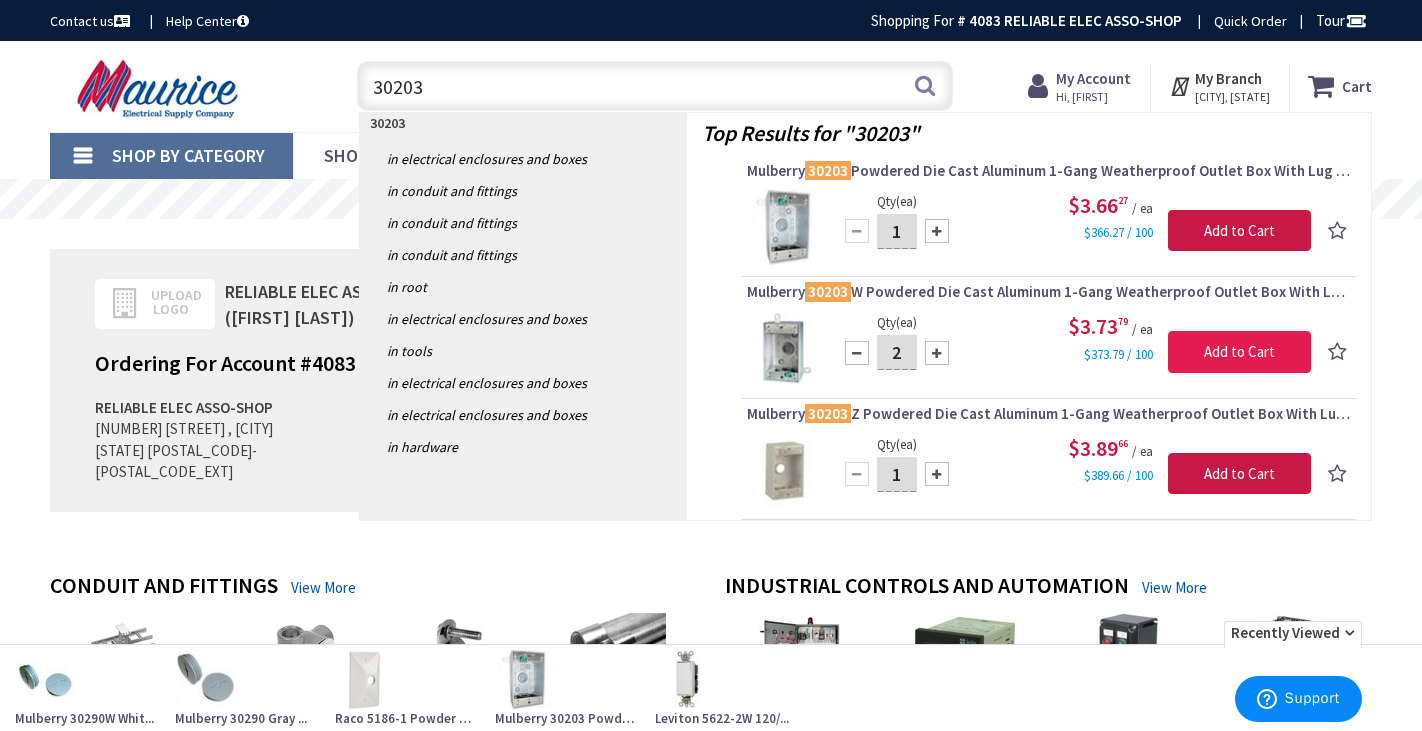click on "Add to Cart" at bounding box center [1239, 352] 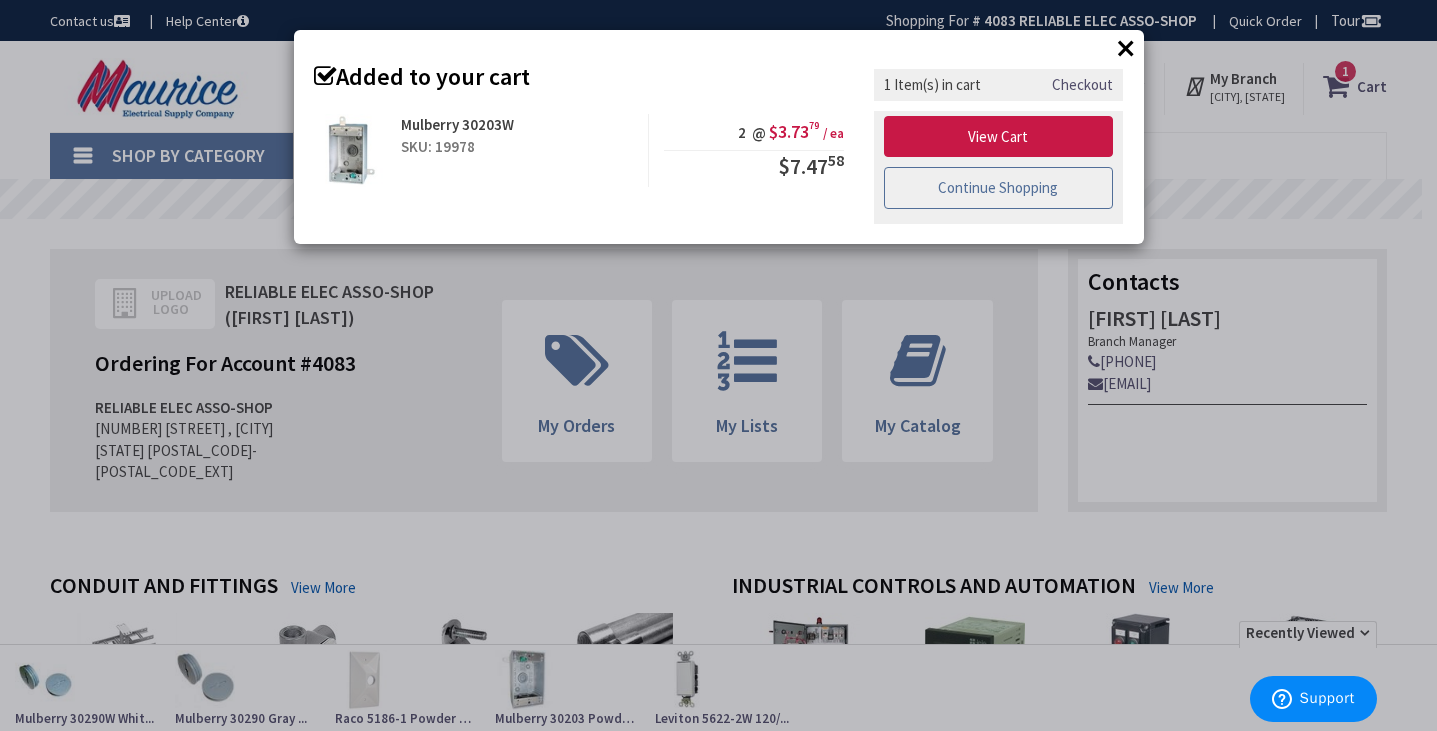 click on "Continue Shopping" at bounding box center [999, 188] 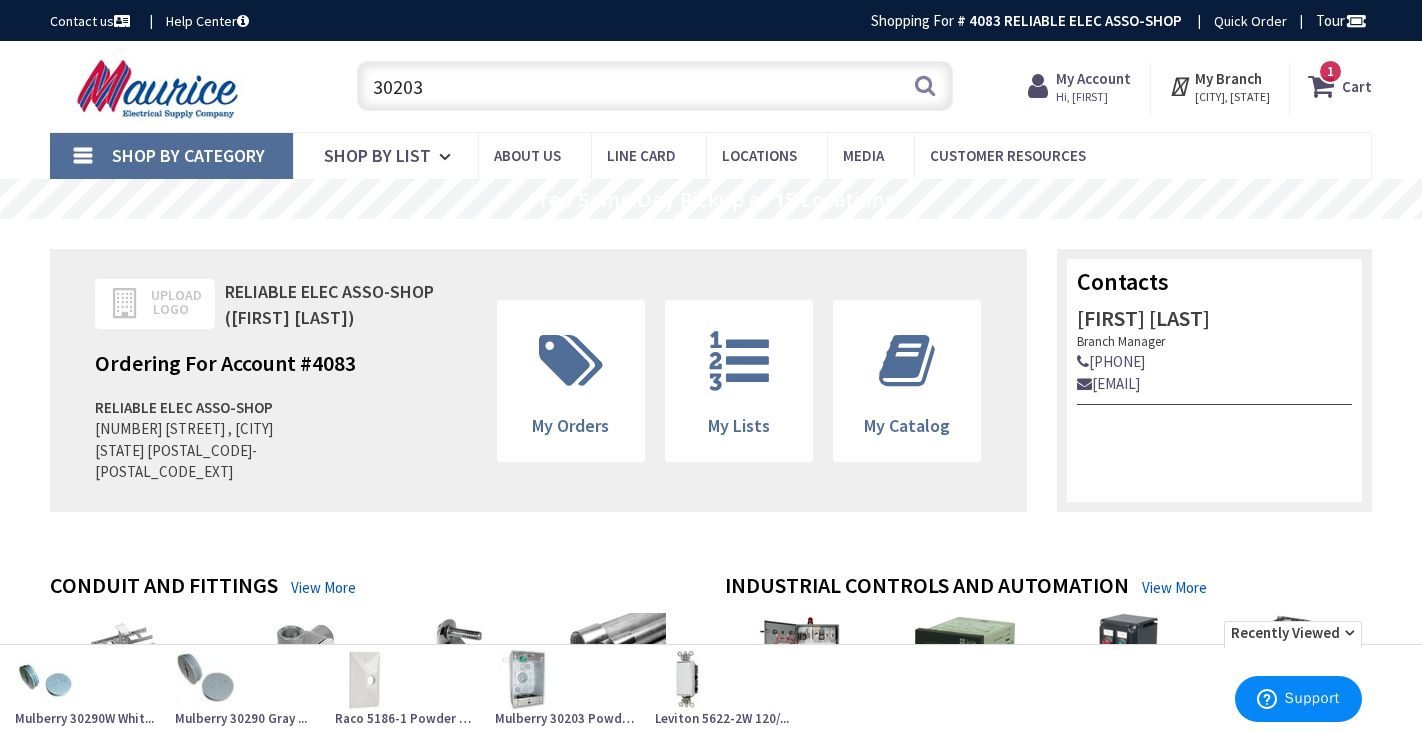 click on "30203" at bounding box center (654, 86) 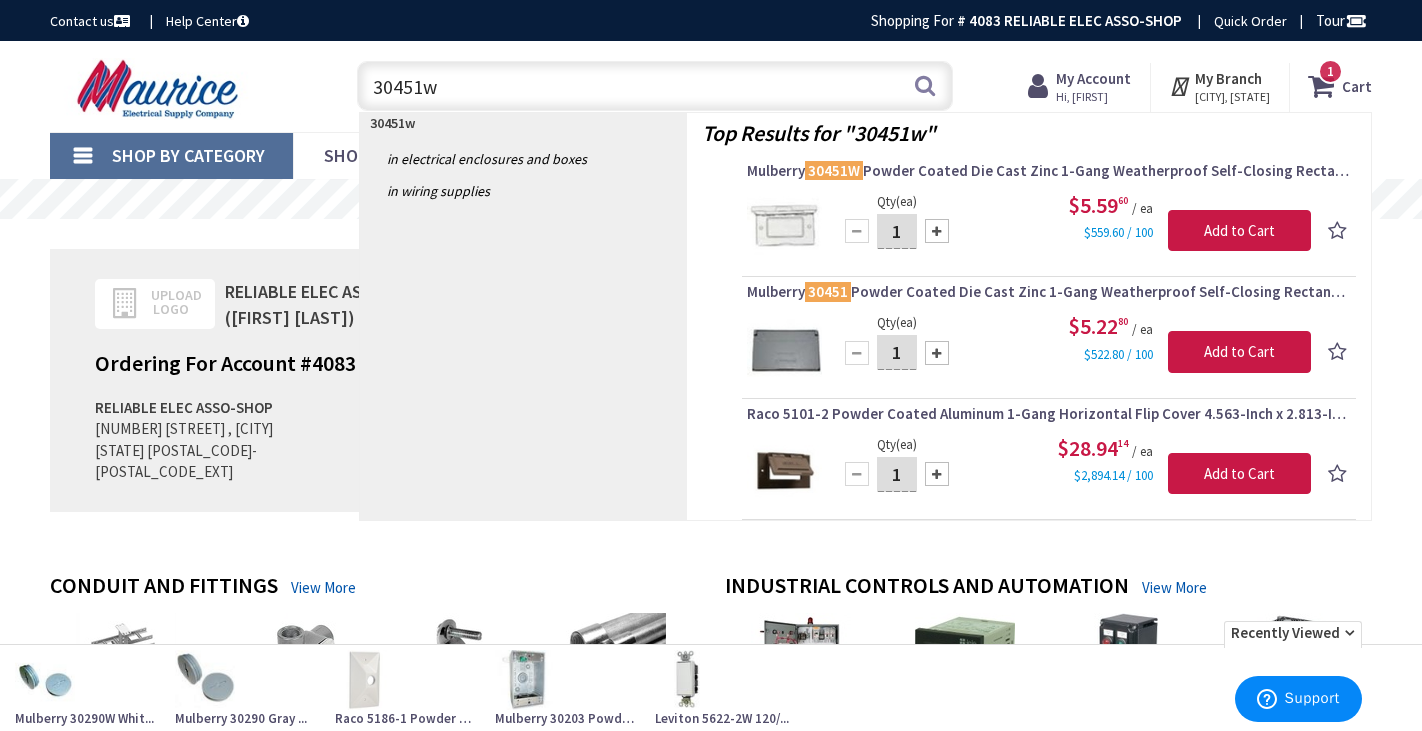 type on "30451w" 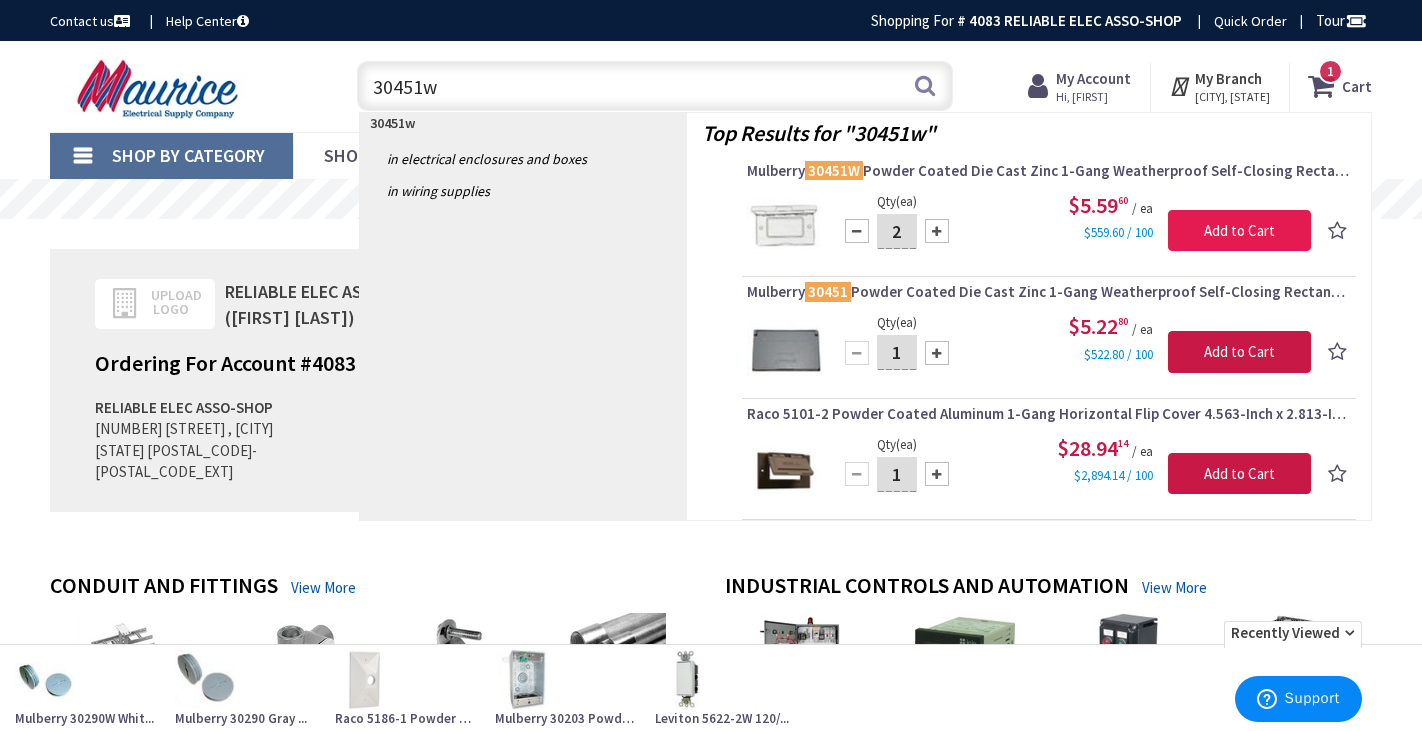 click on "Add to Cart" at bounding box center (1239, 231) 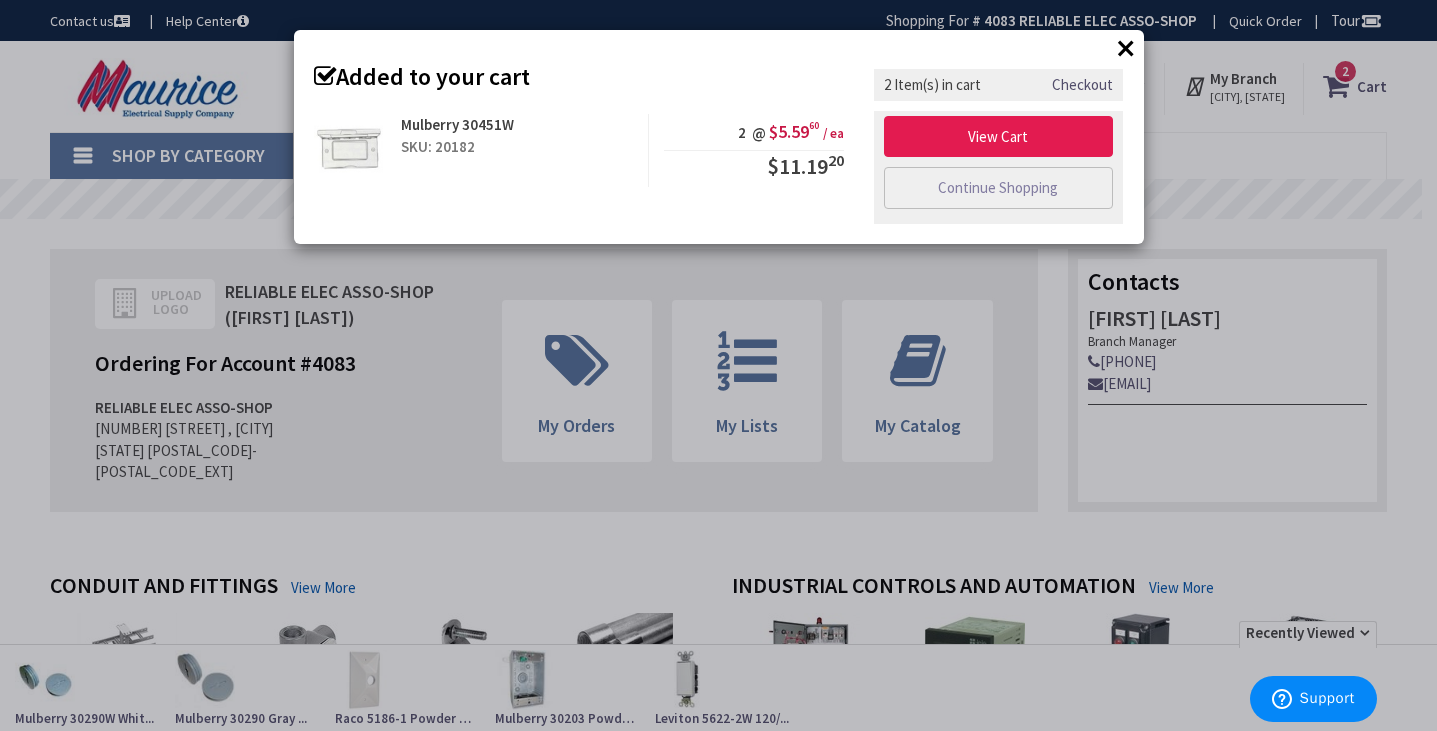 click on "View Cart" at bounding box center [999, 137] 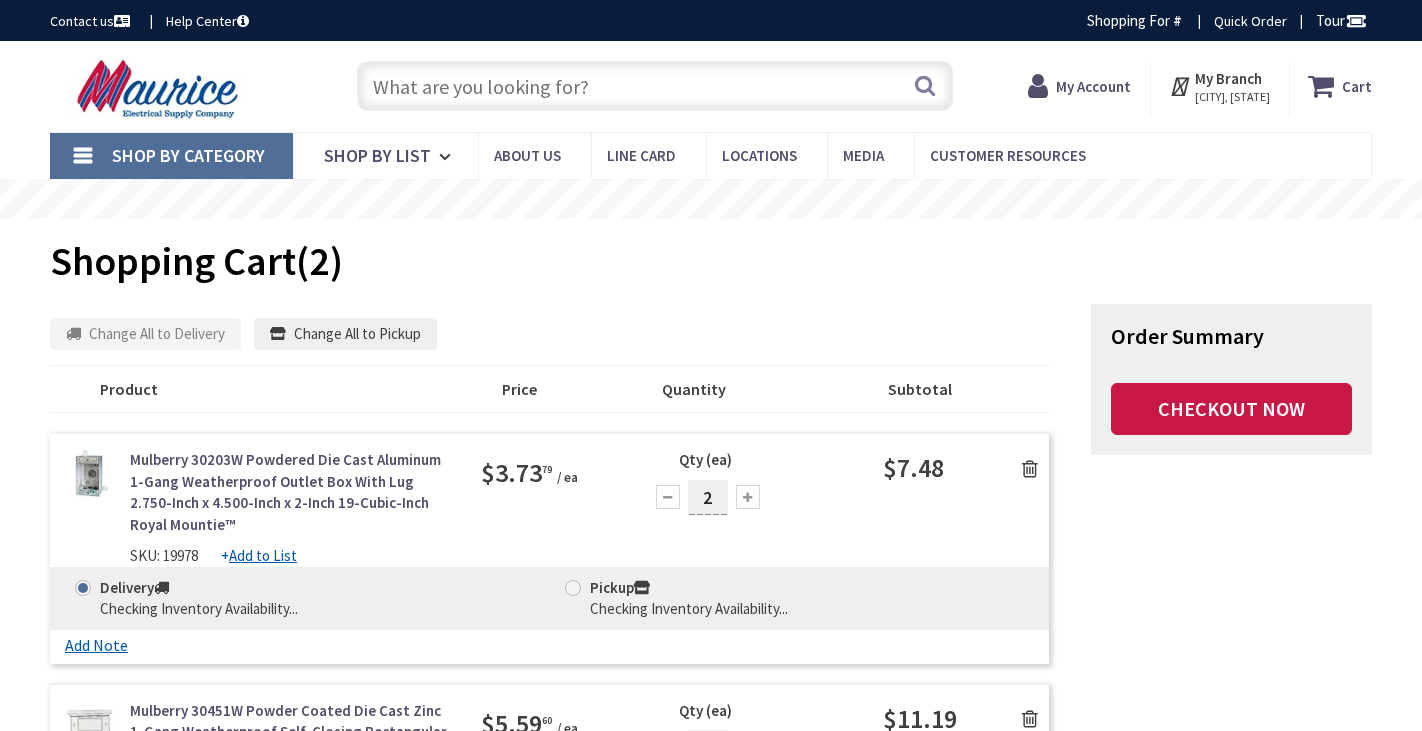 scroll, scrollTop: 0, scrollLeft: 0, axis: both 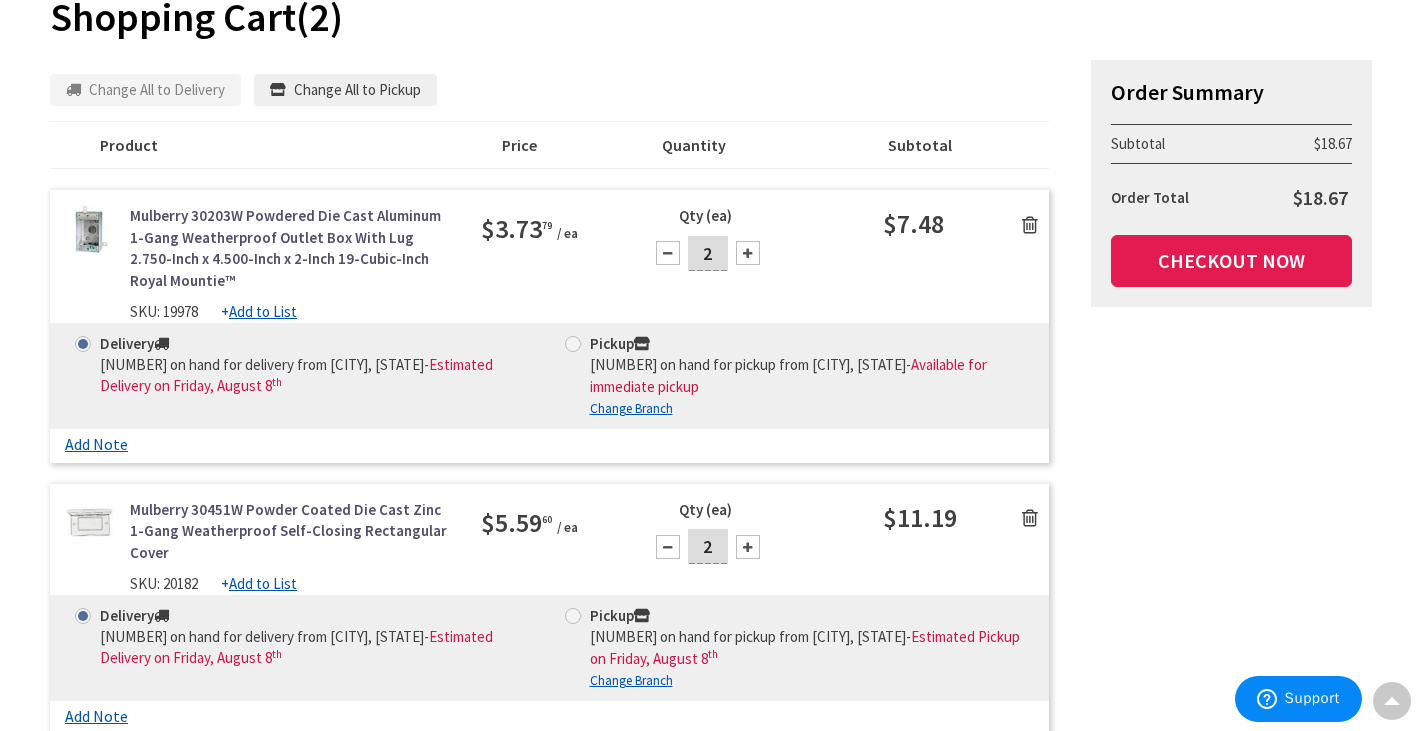 click on "Checkout Now" at bounding box center [1231, 261] 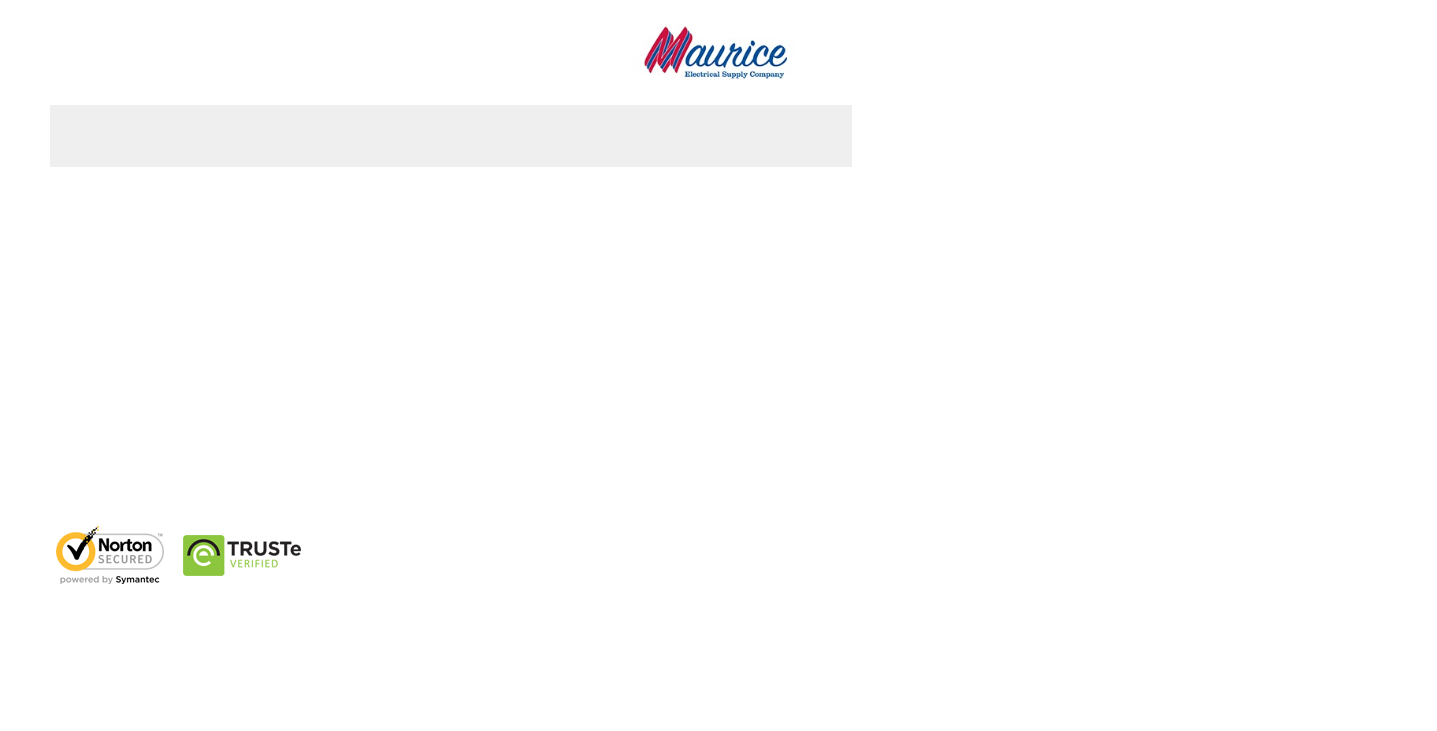 scroll, scrollTop: 0, scrollLeft: 0, axis: both 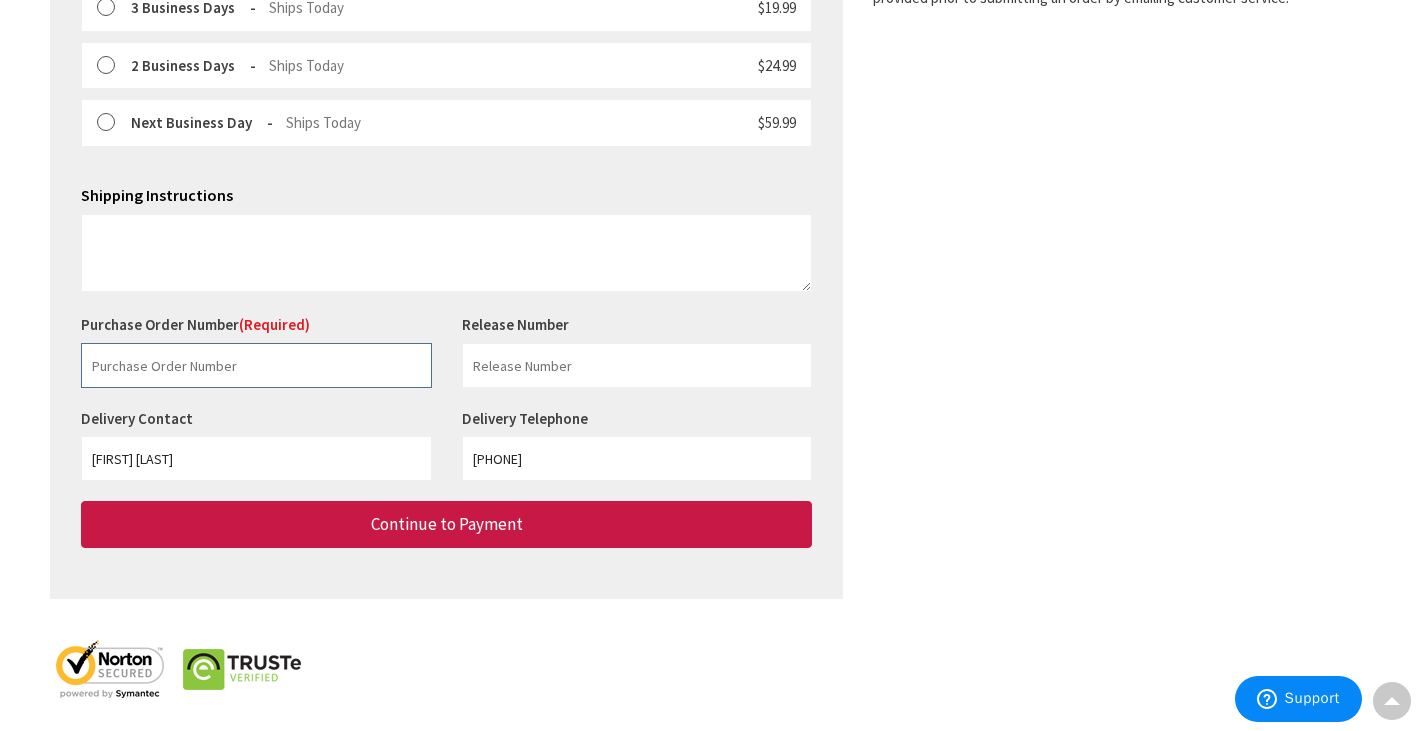 click at bounding box center [256, 365] 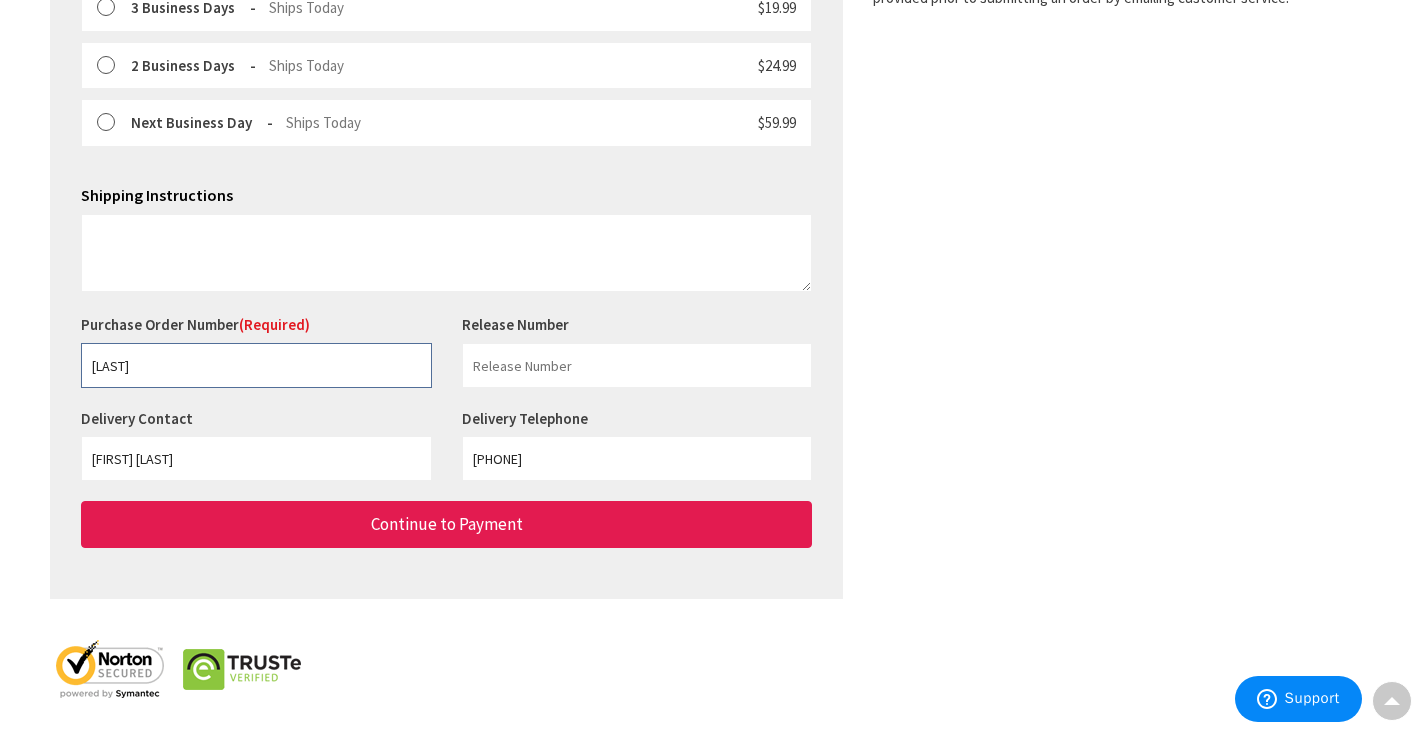 type on "Hougen" 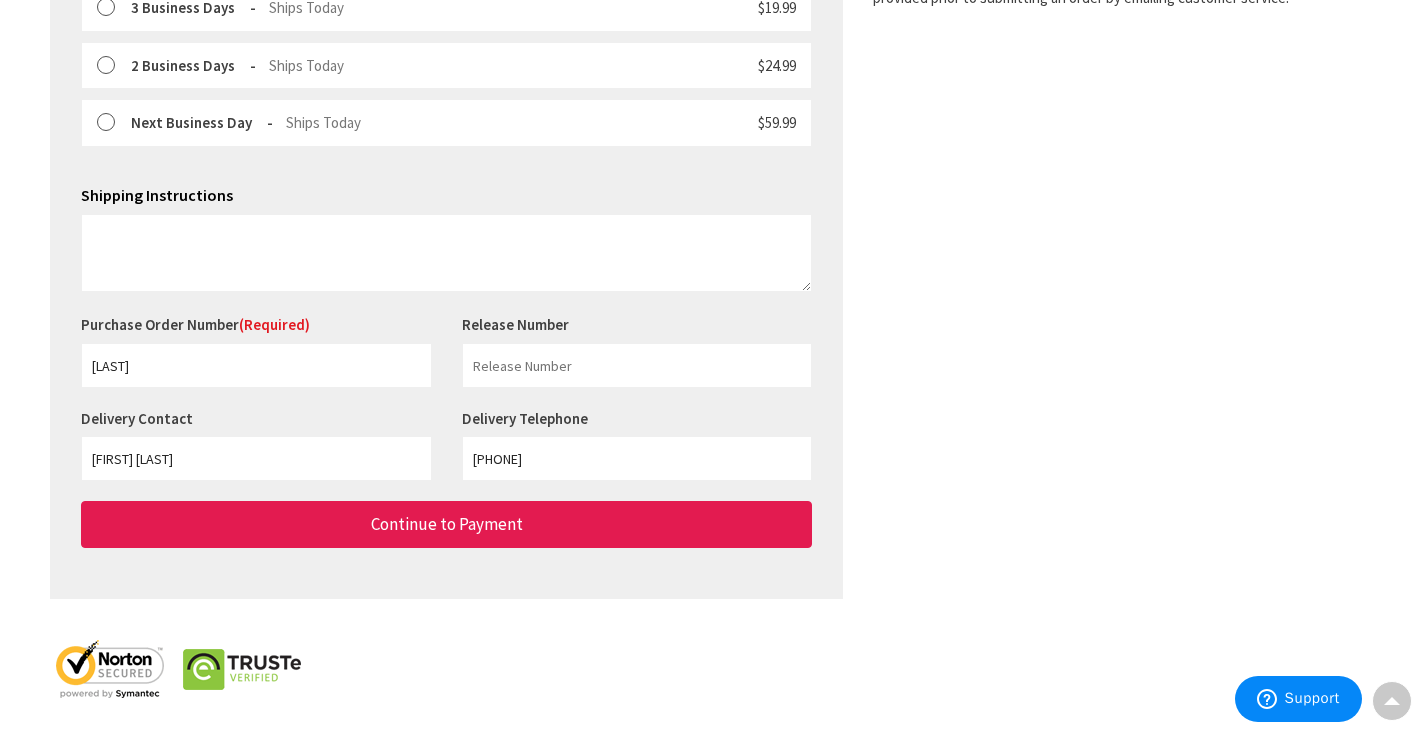 click on "Continue to Payment" at bounding box center (447, 524) 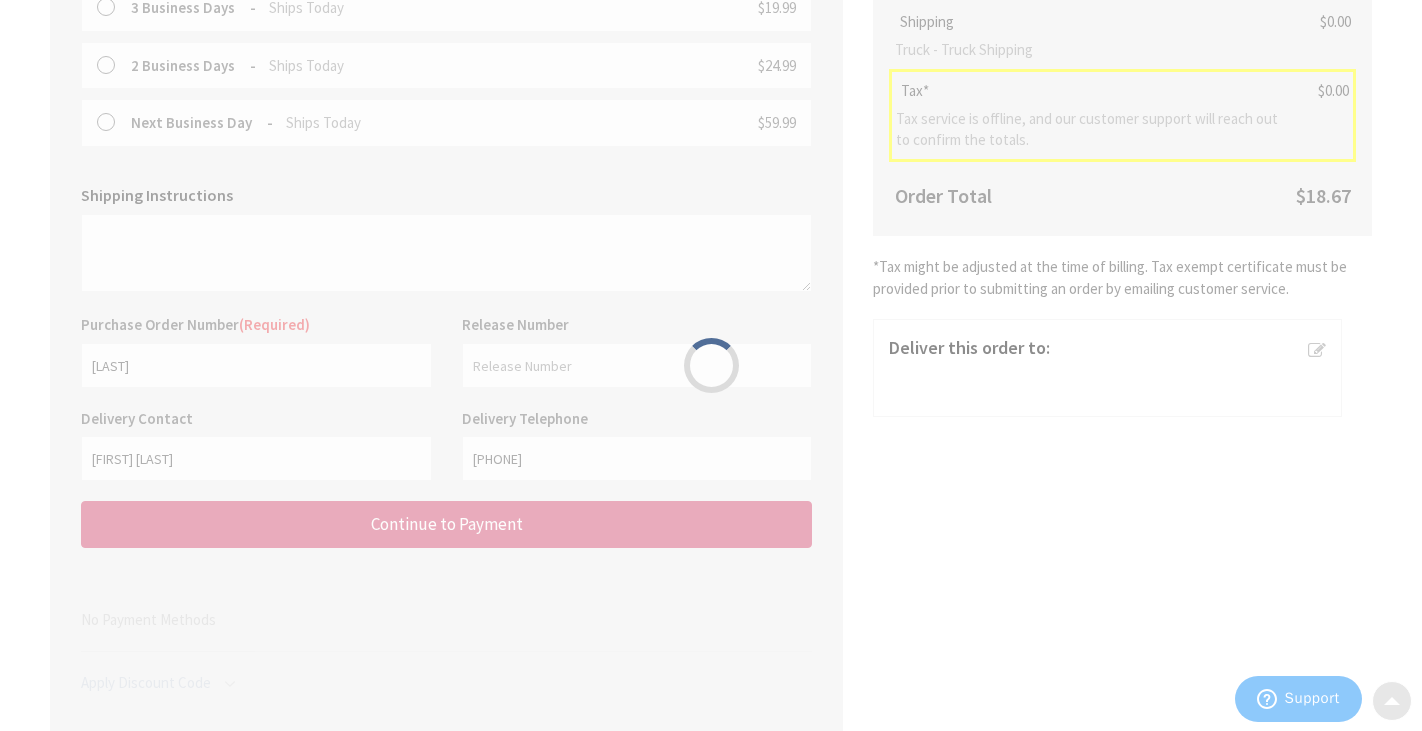 scroll, scrollTop: 0, scrollLeft: 0, axis: both 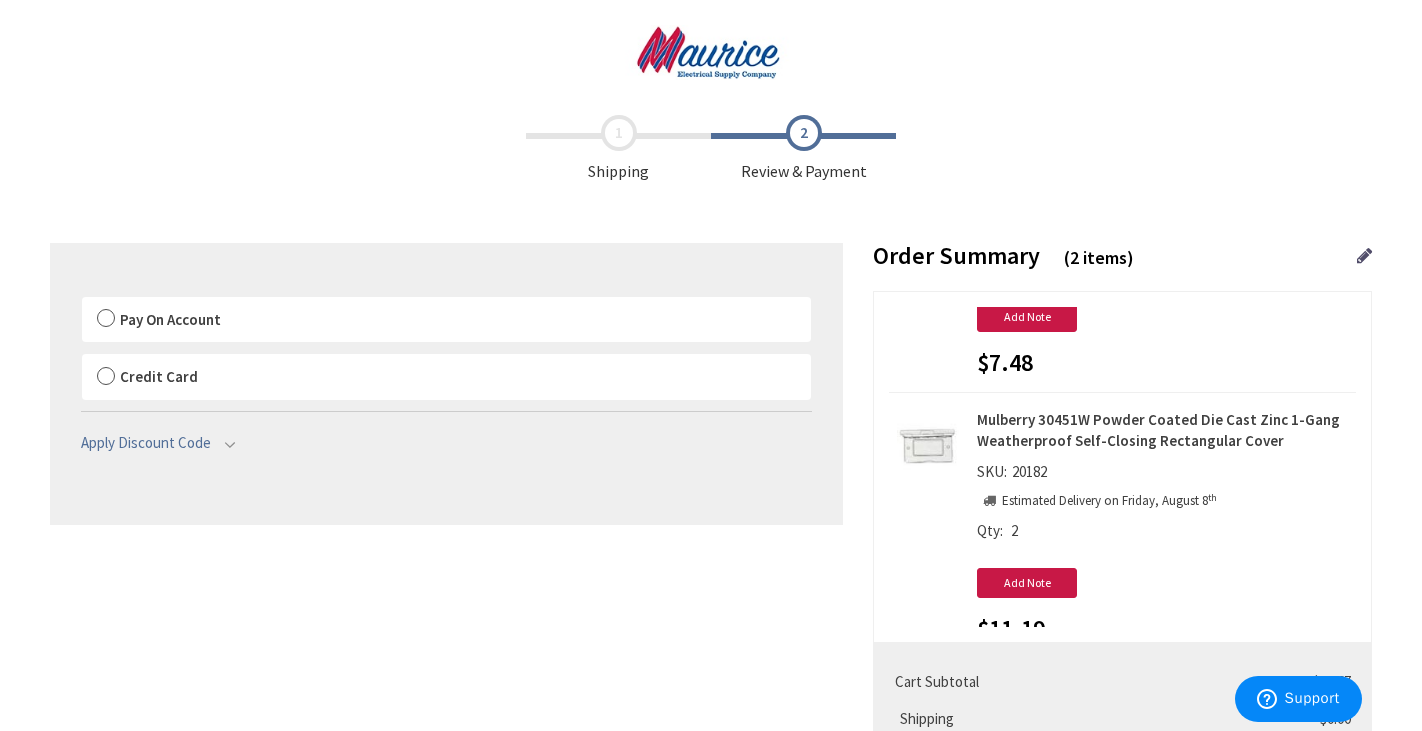 click on "Pay On Account" at bounding box center (446, 320) 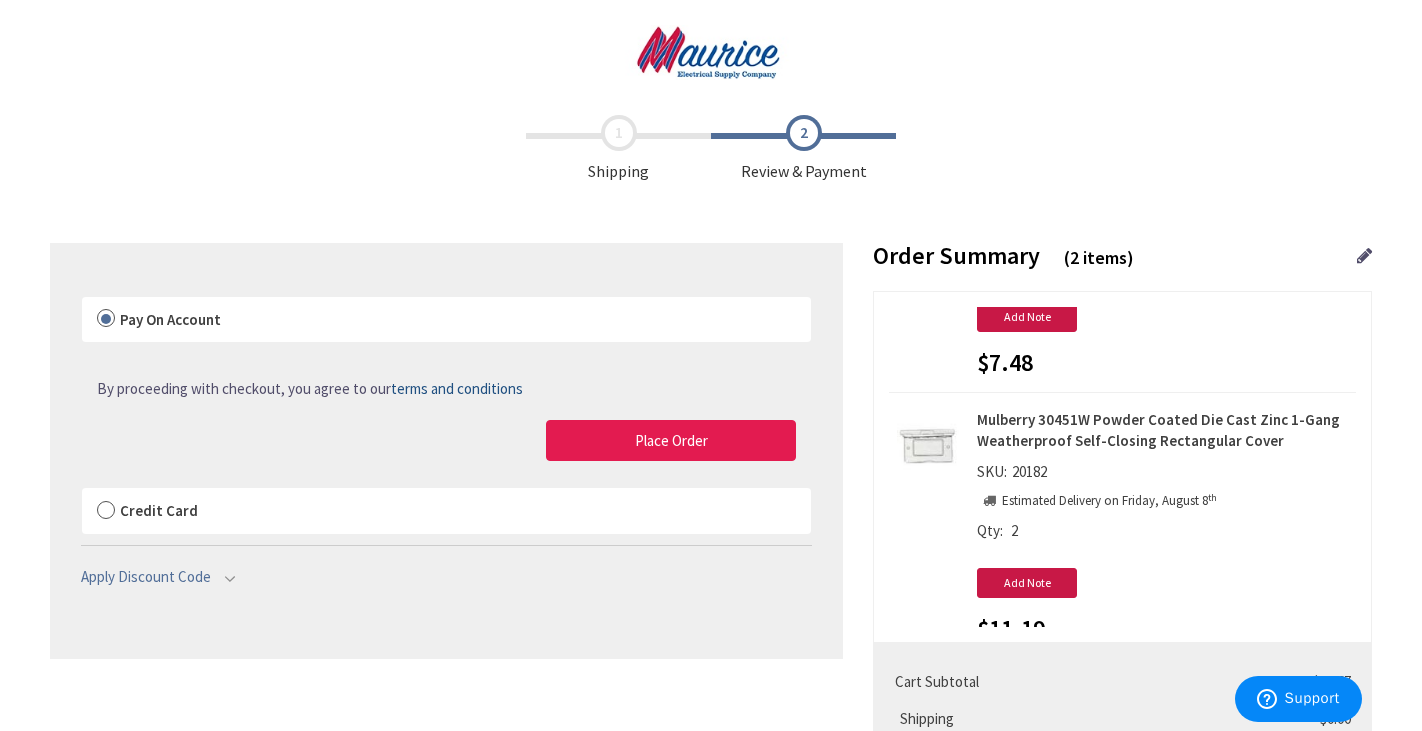 click on "Place Order" at bounding box center (671, 441) 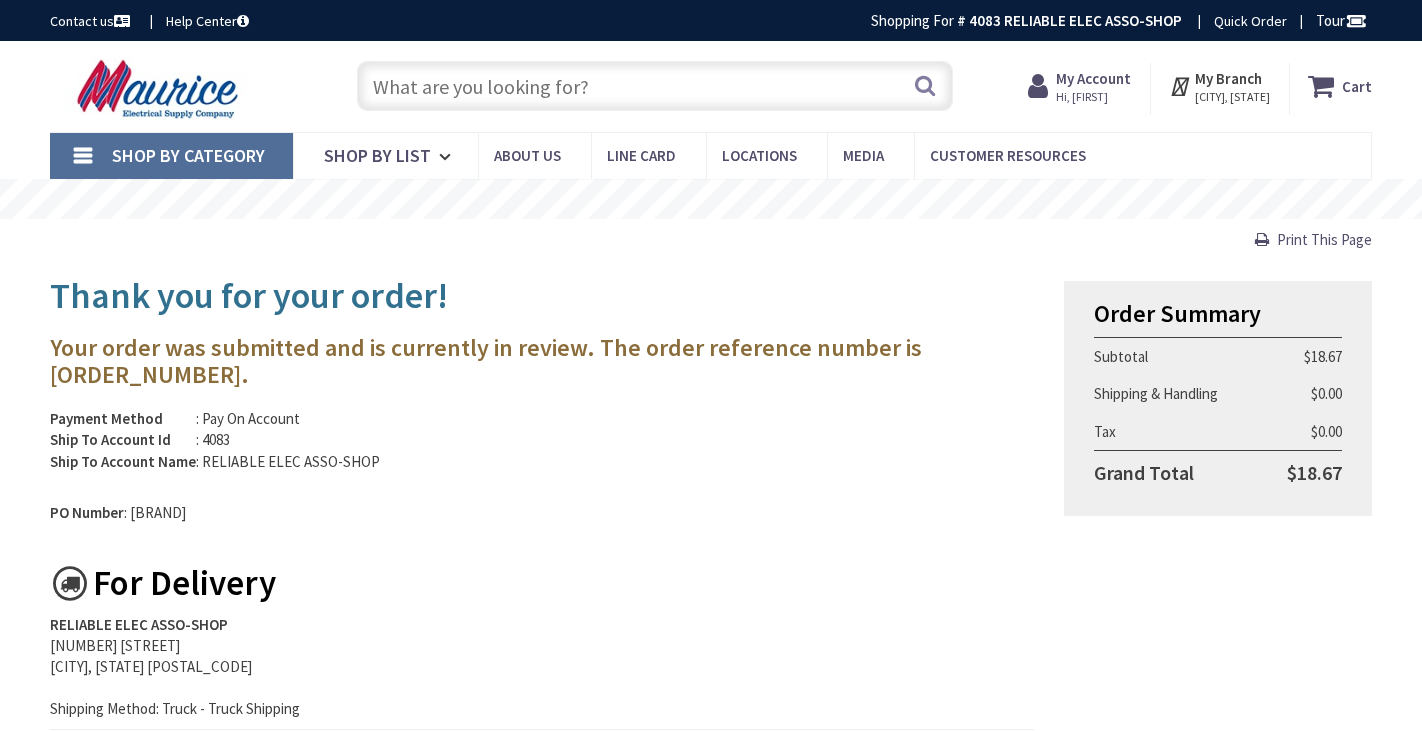 scroll, scrollTop: 0, scrollLeft: 0, axis: both 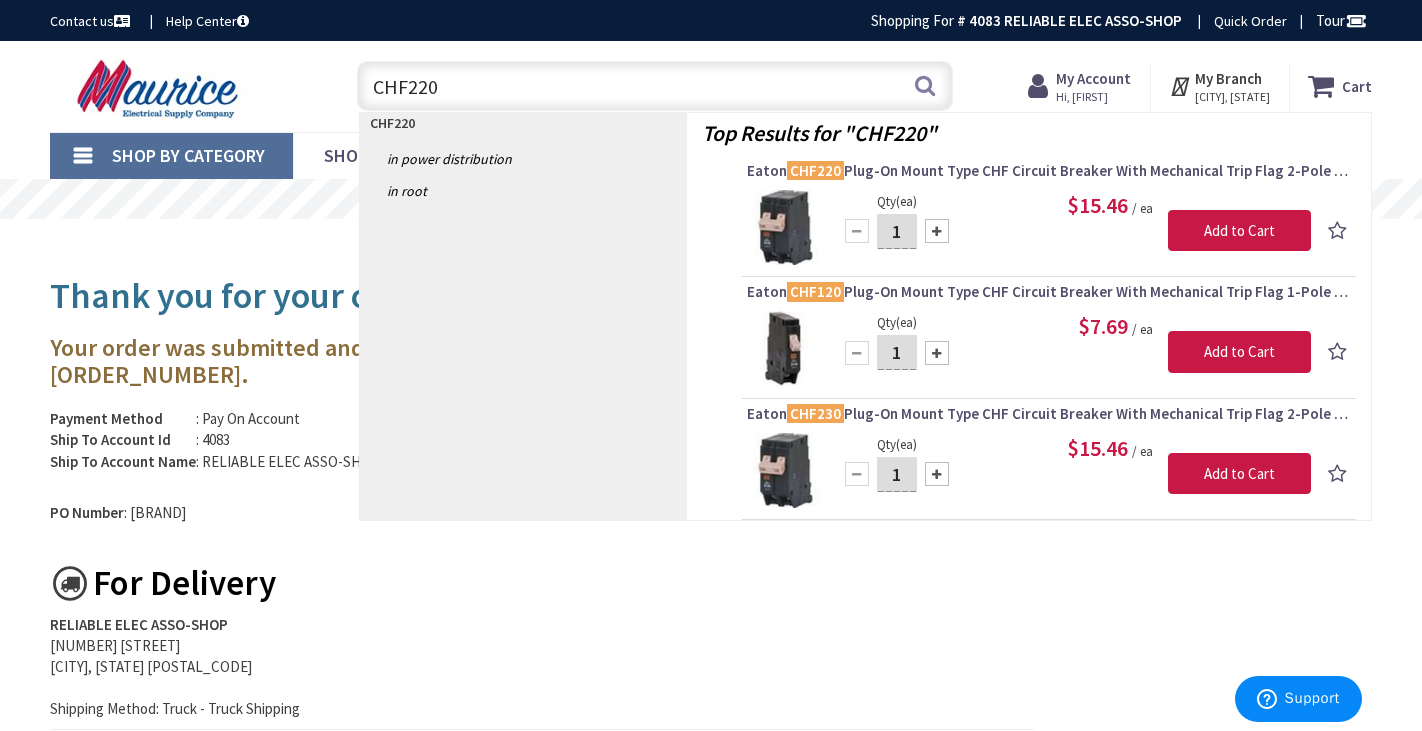 type on "CHF220" 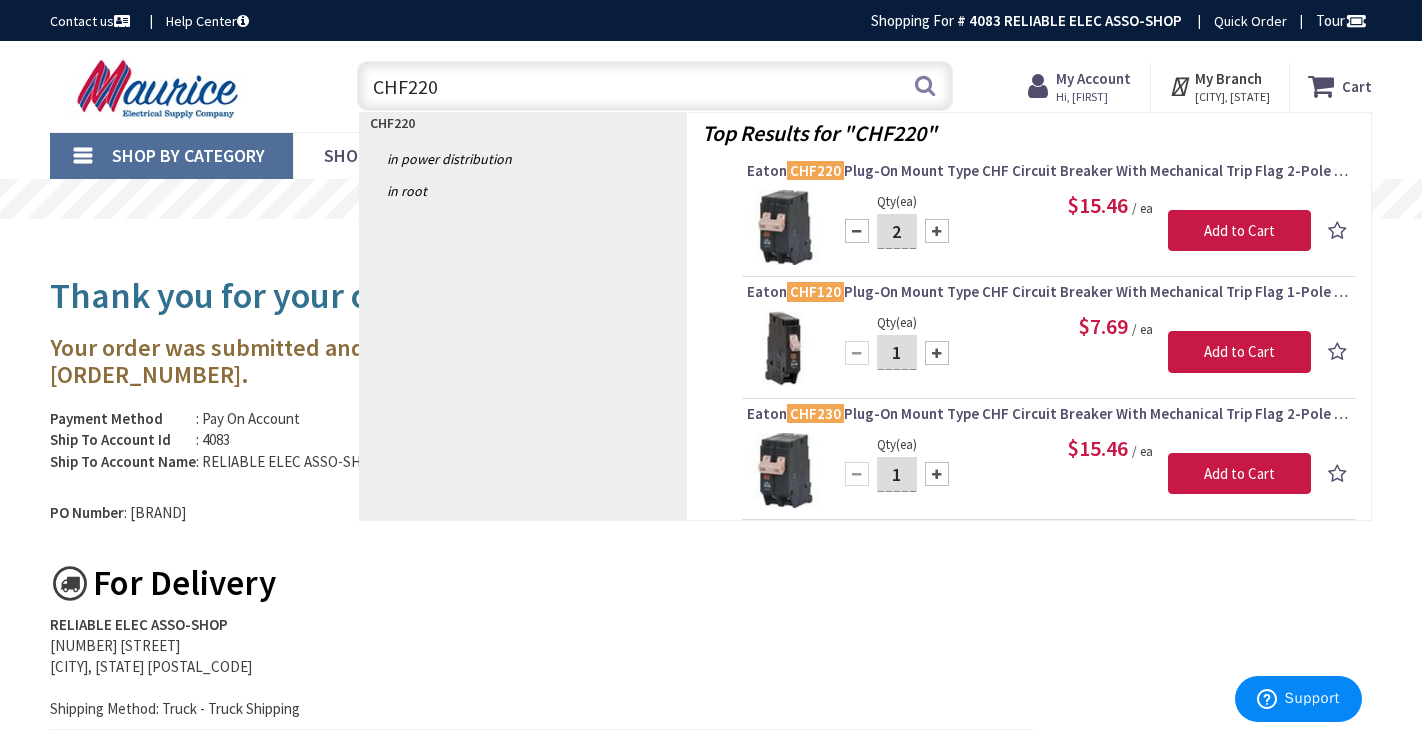 click at bounding box center [937, 231] 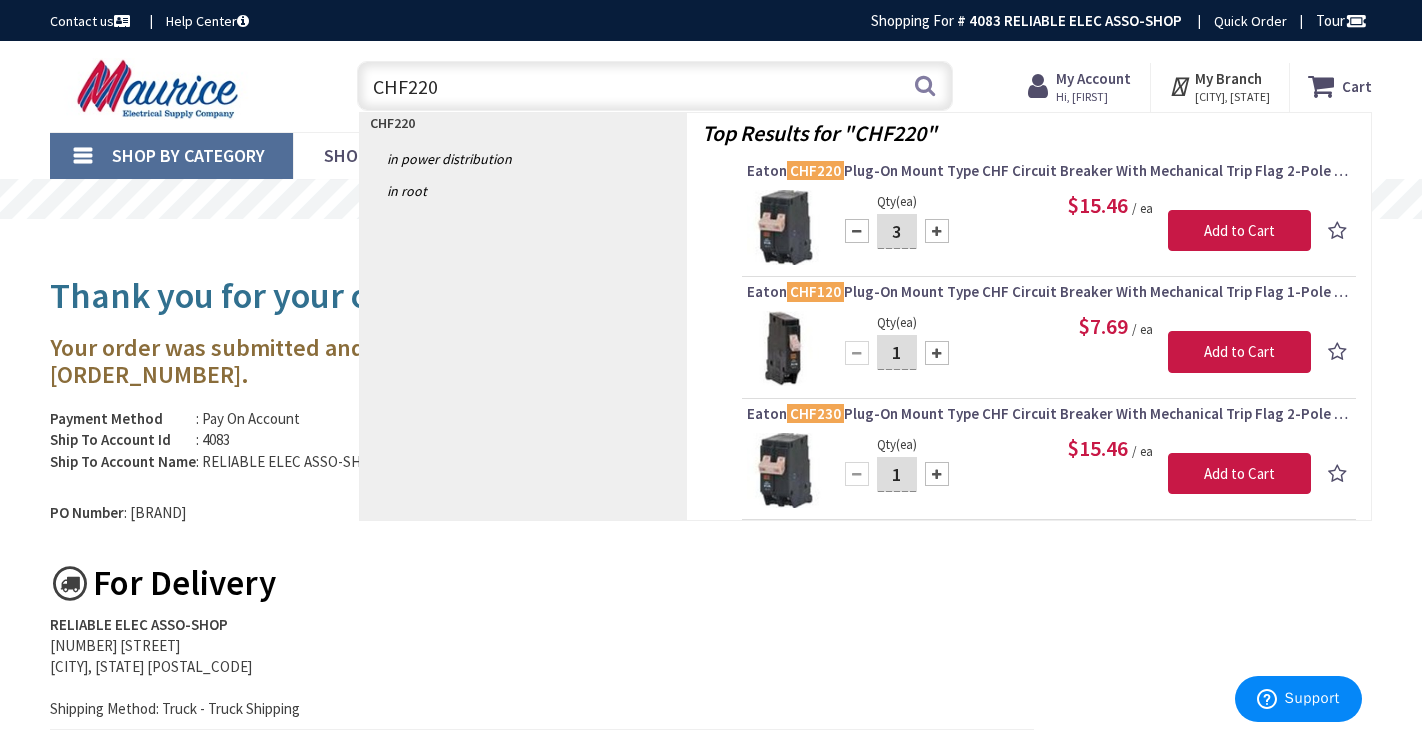 click at bounding box center [937, 231] 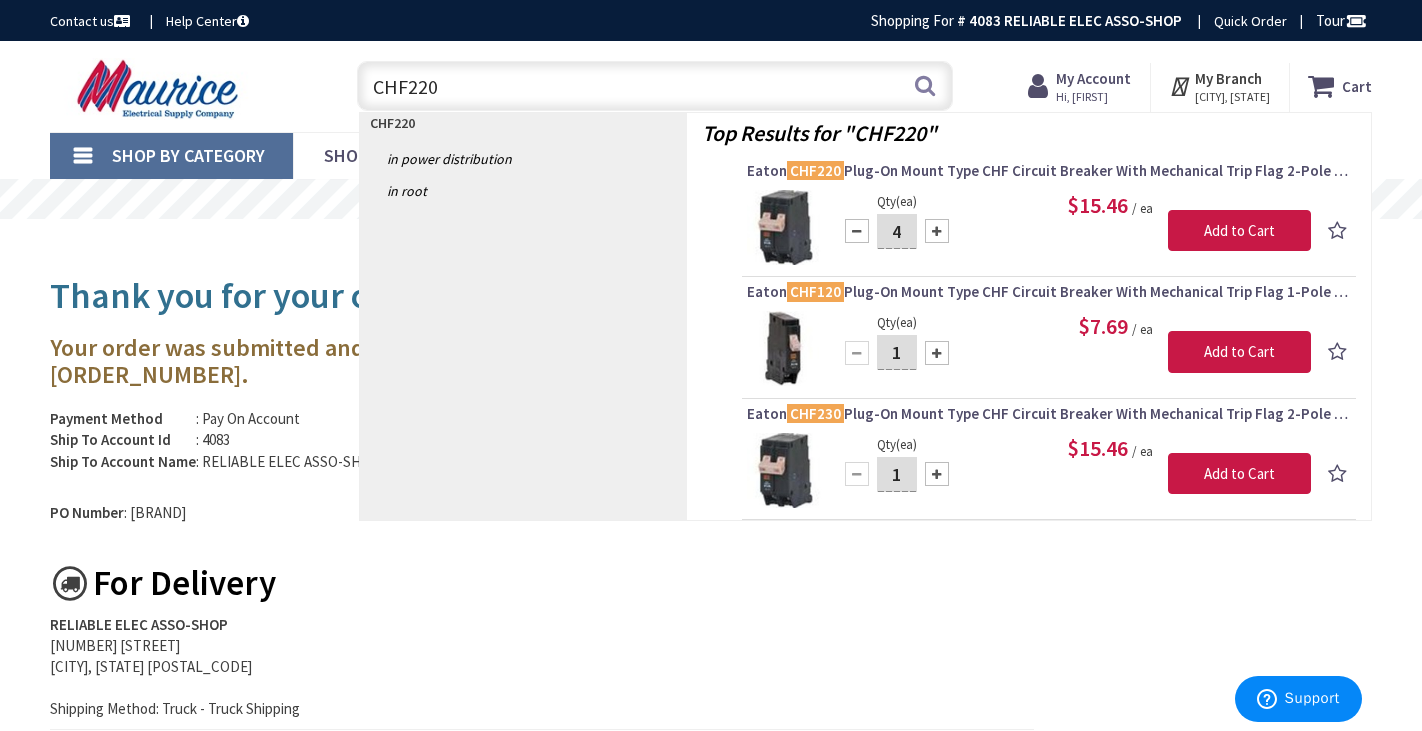 click at bounding box center [937, 231] 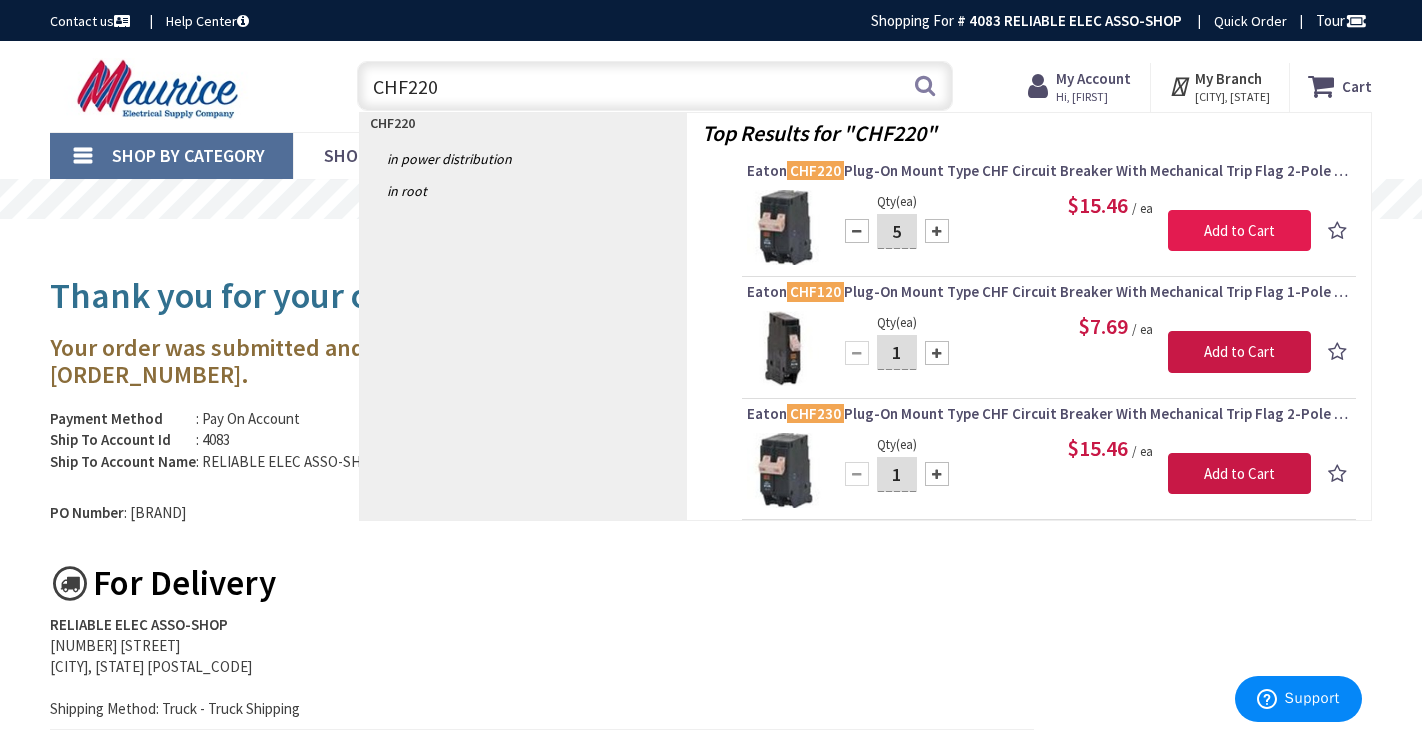 click on "Add to Cart" at bounding box center [1239, 231] 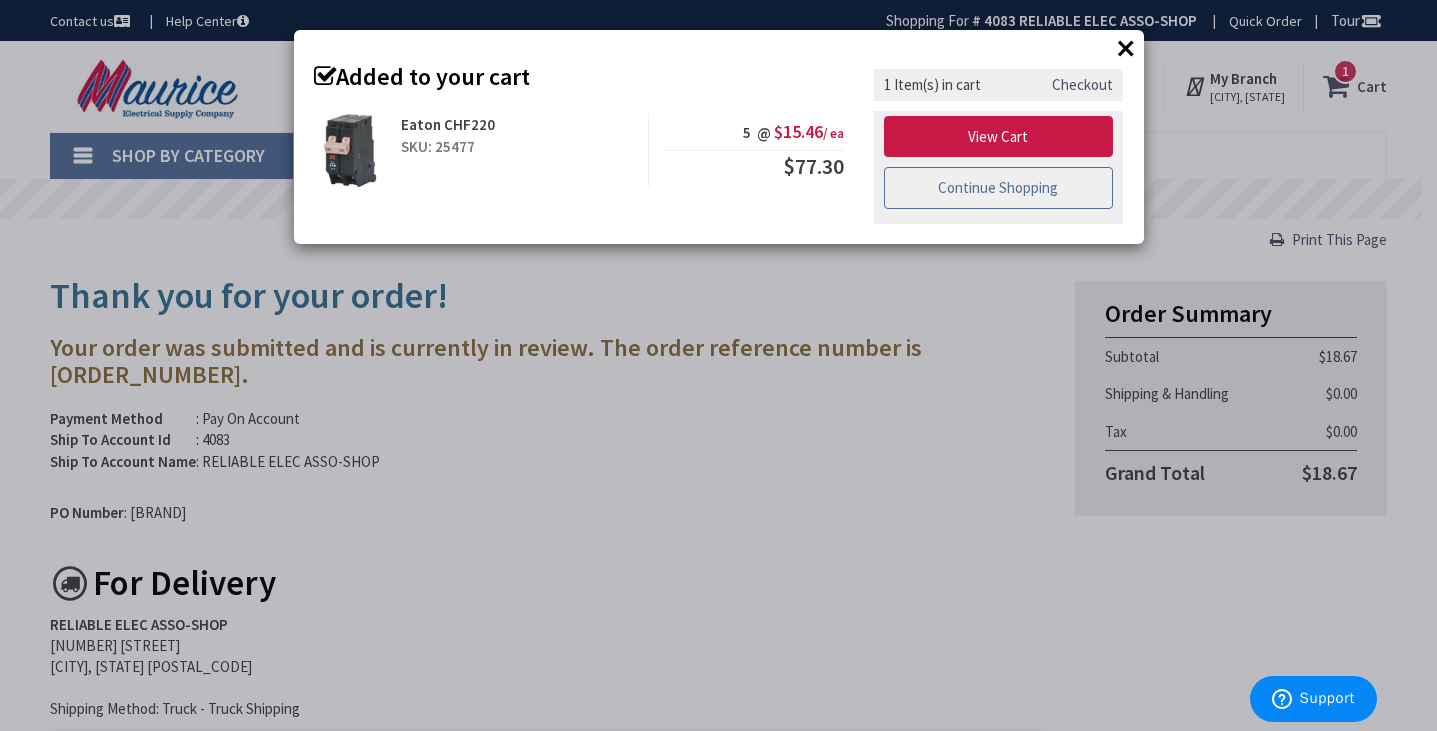 click on "Continue Shopping" at bounding box center (999, 188) 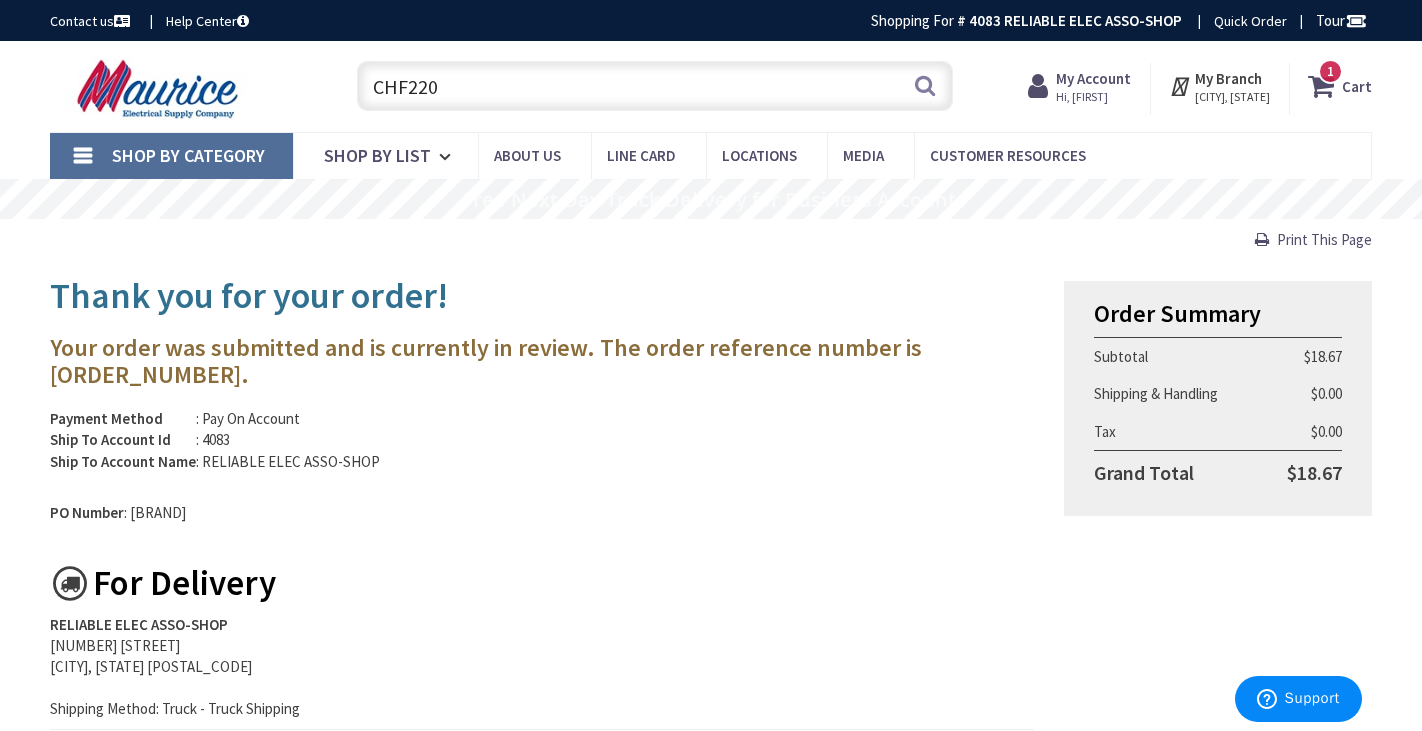 click on "CHF220" at bounding box center [654, 86] 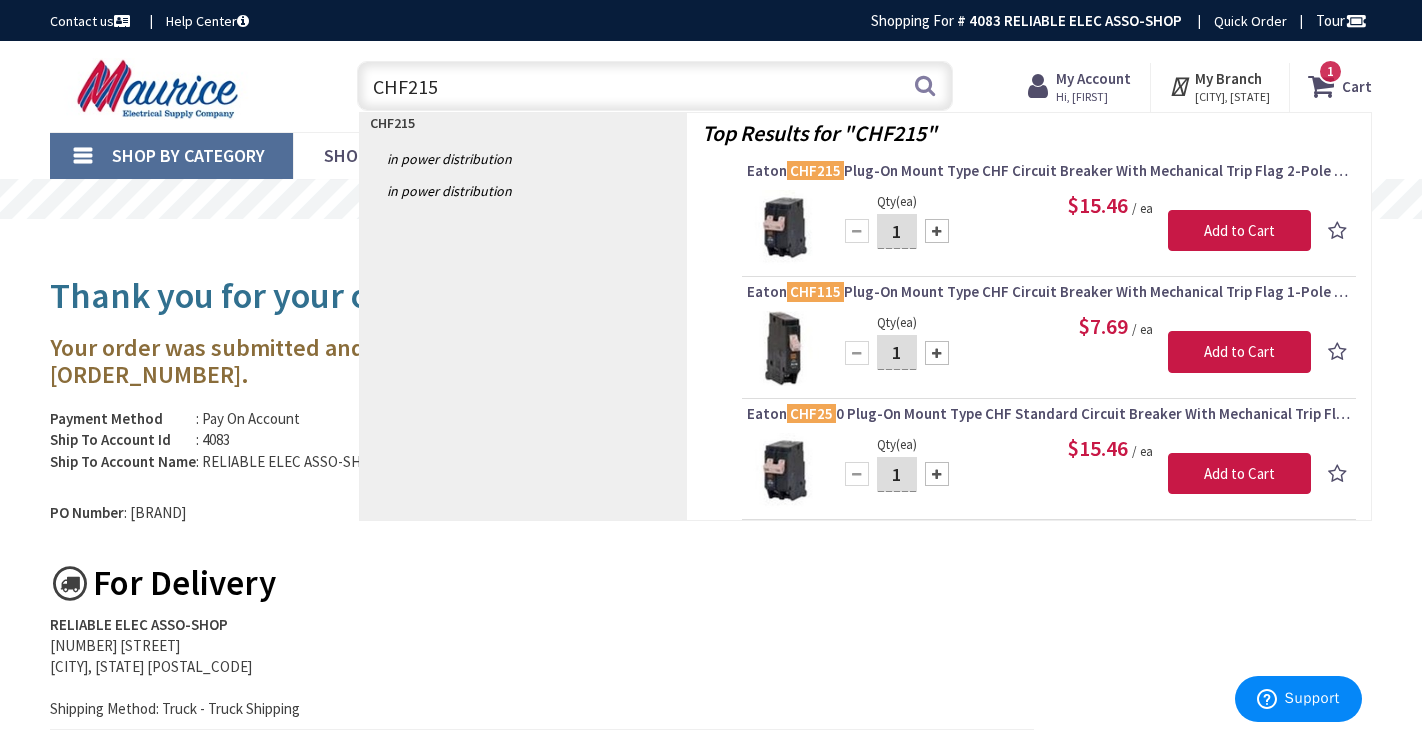 type on "CHF215" 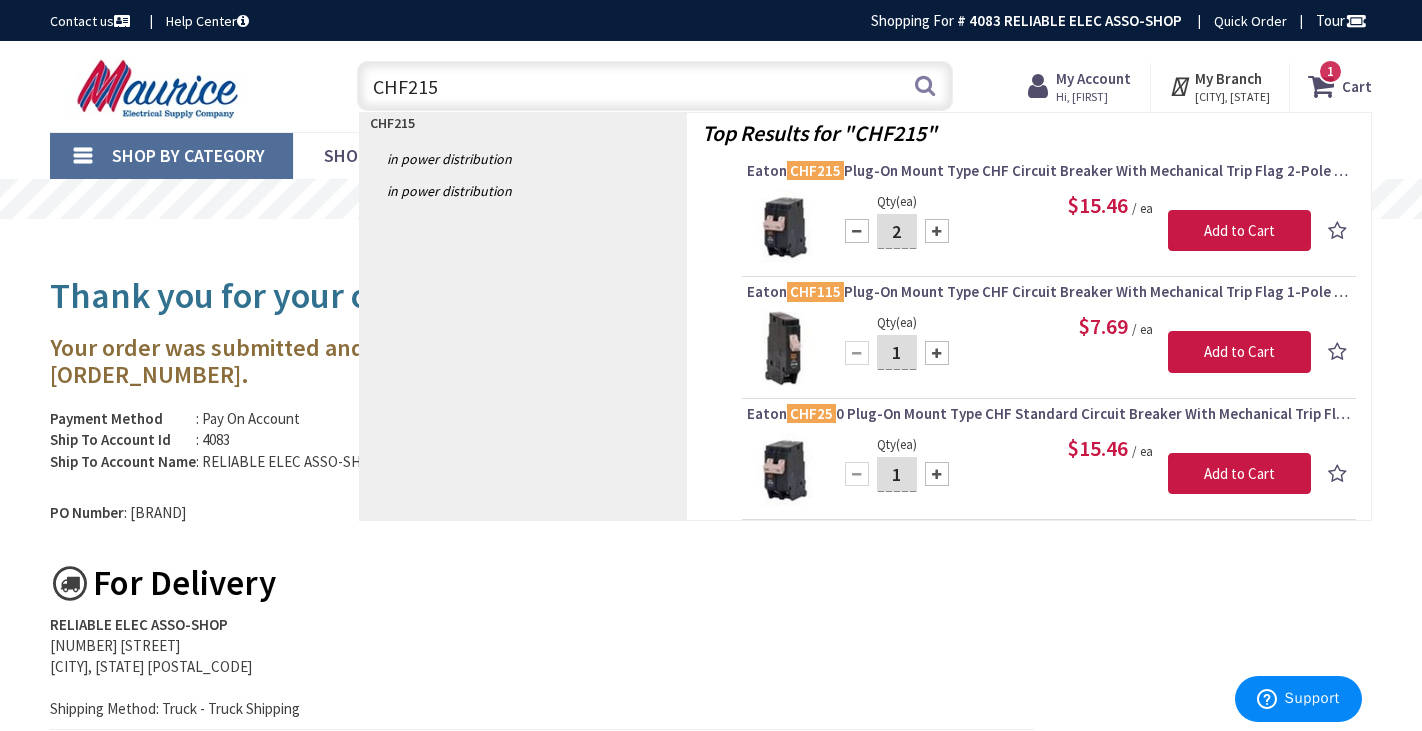 click at bounding box center [937, 231] 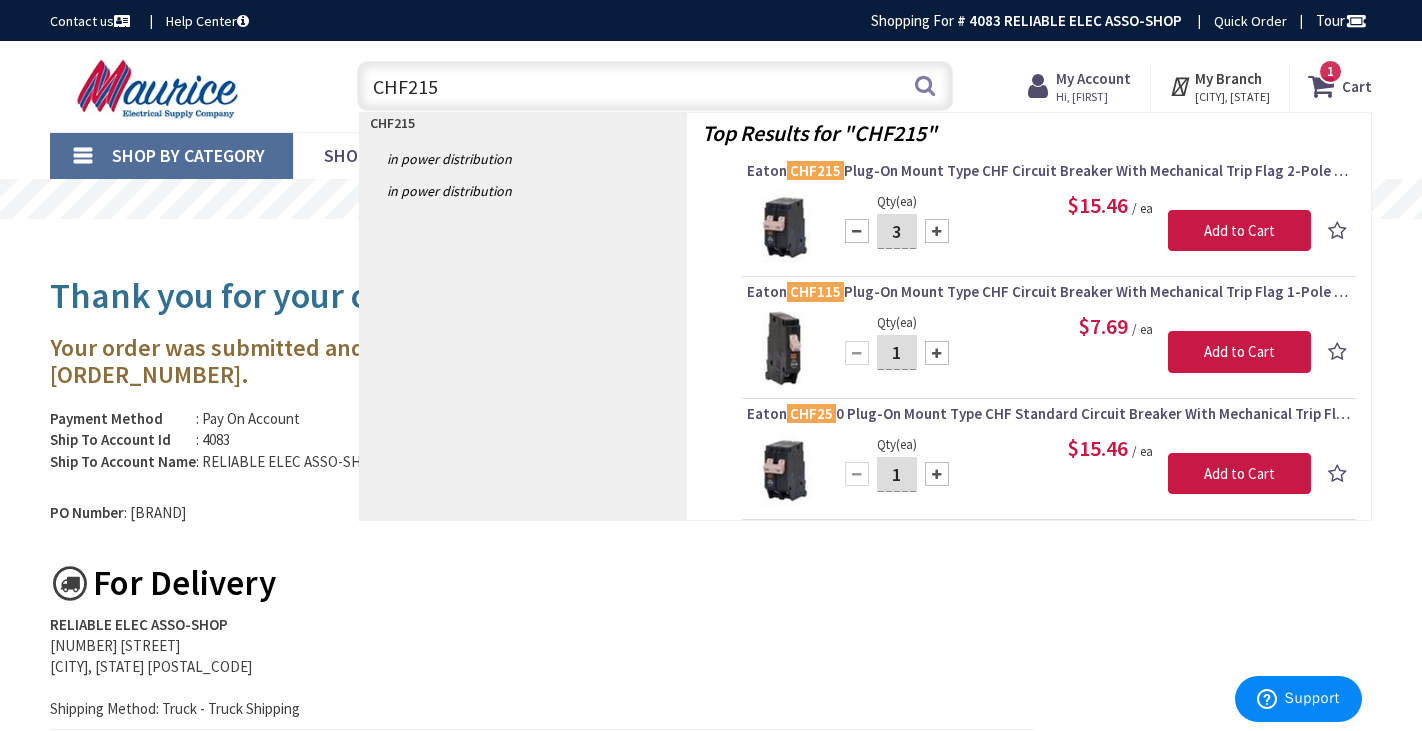click at bounding box center [937, 231] 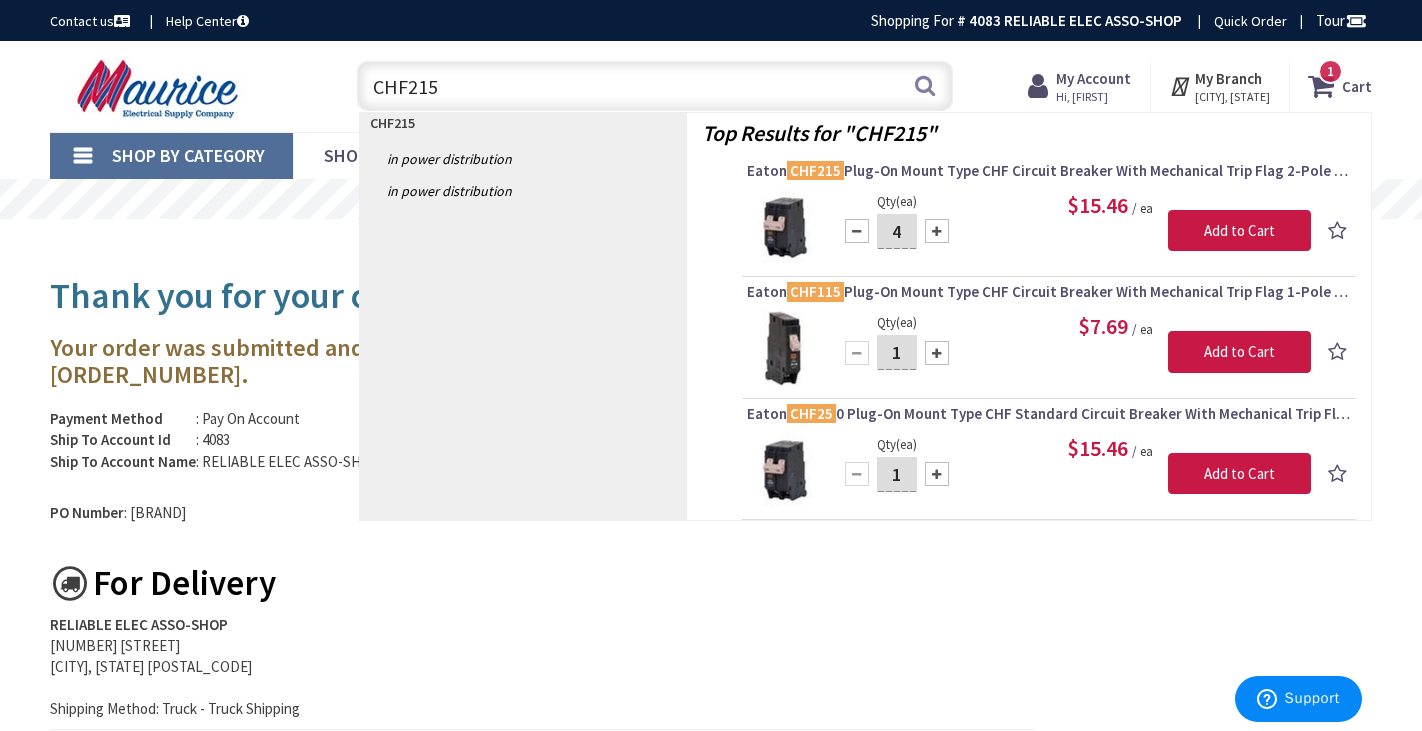 click at bounding box center [937, 231] 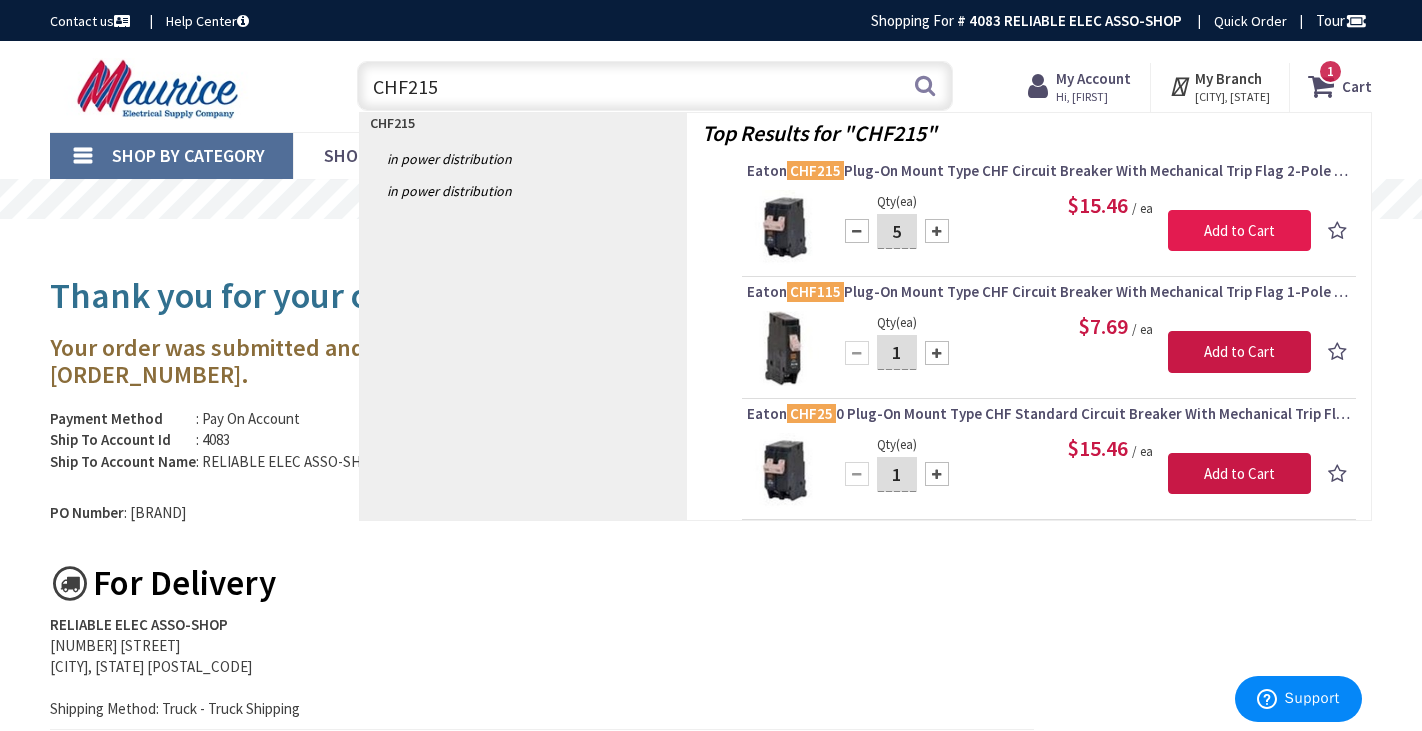 click on "Add to Cart" at bounding box center [1239, 231] 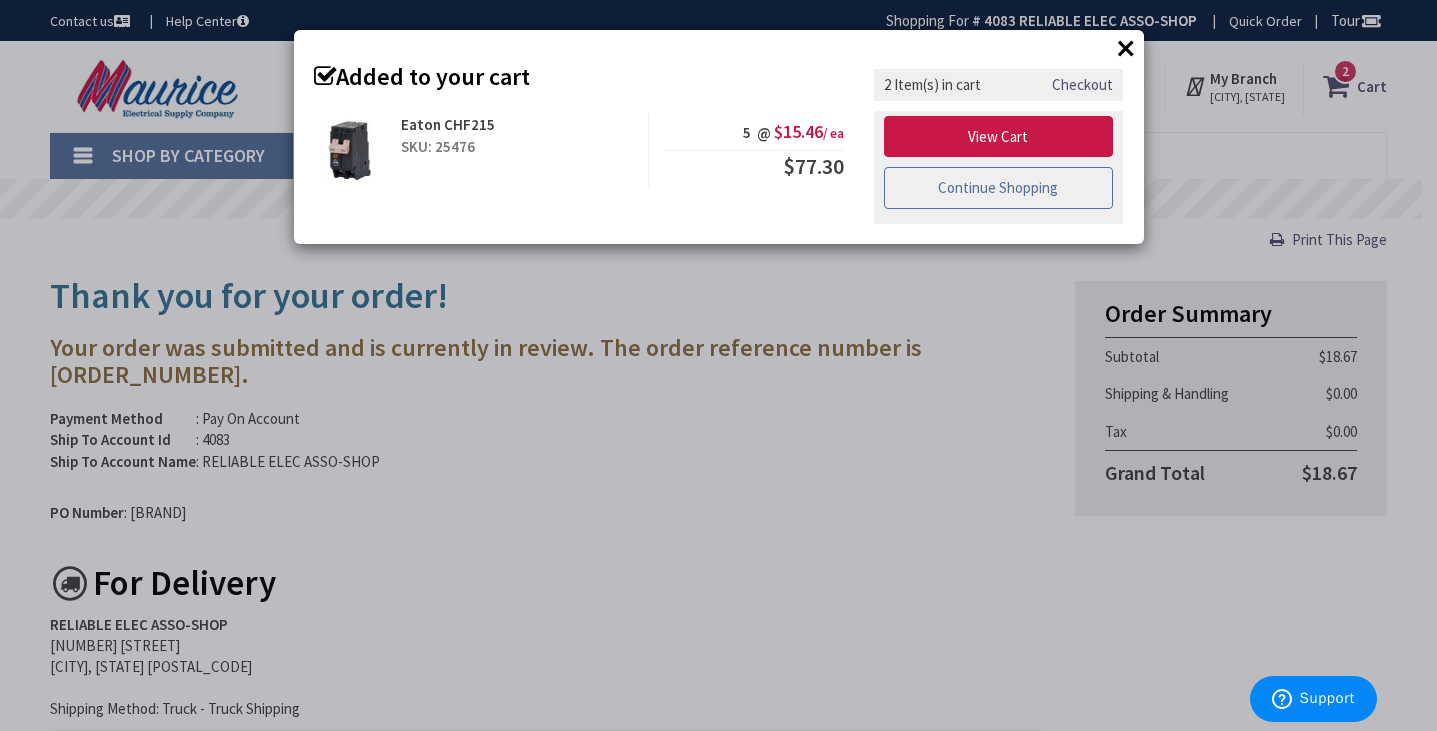 click on "Continue Shopping" at bounding box center (999, 188) 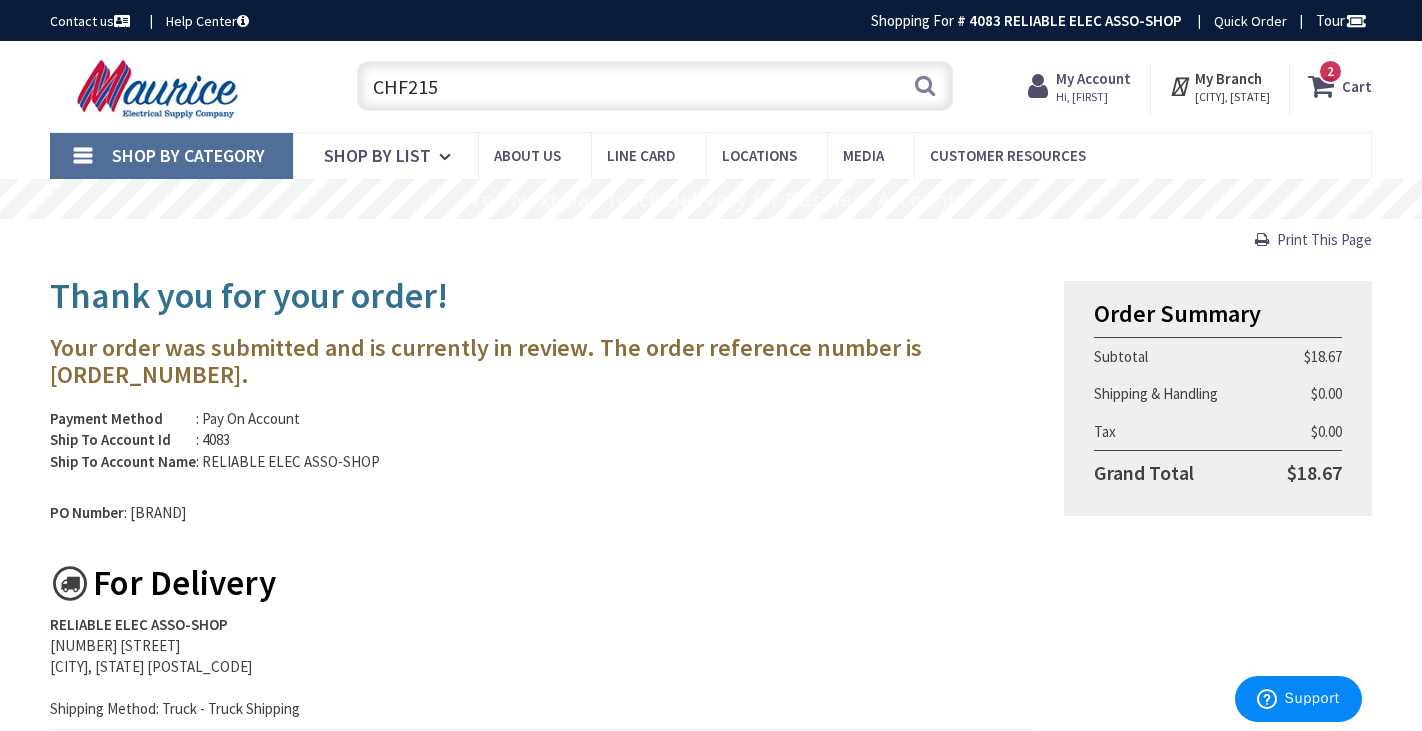 click on "CHF215" at bounding box center (654, 86) 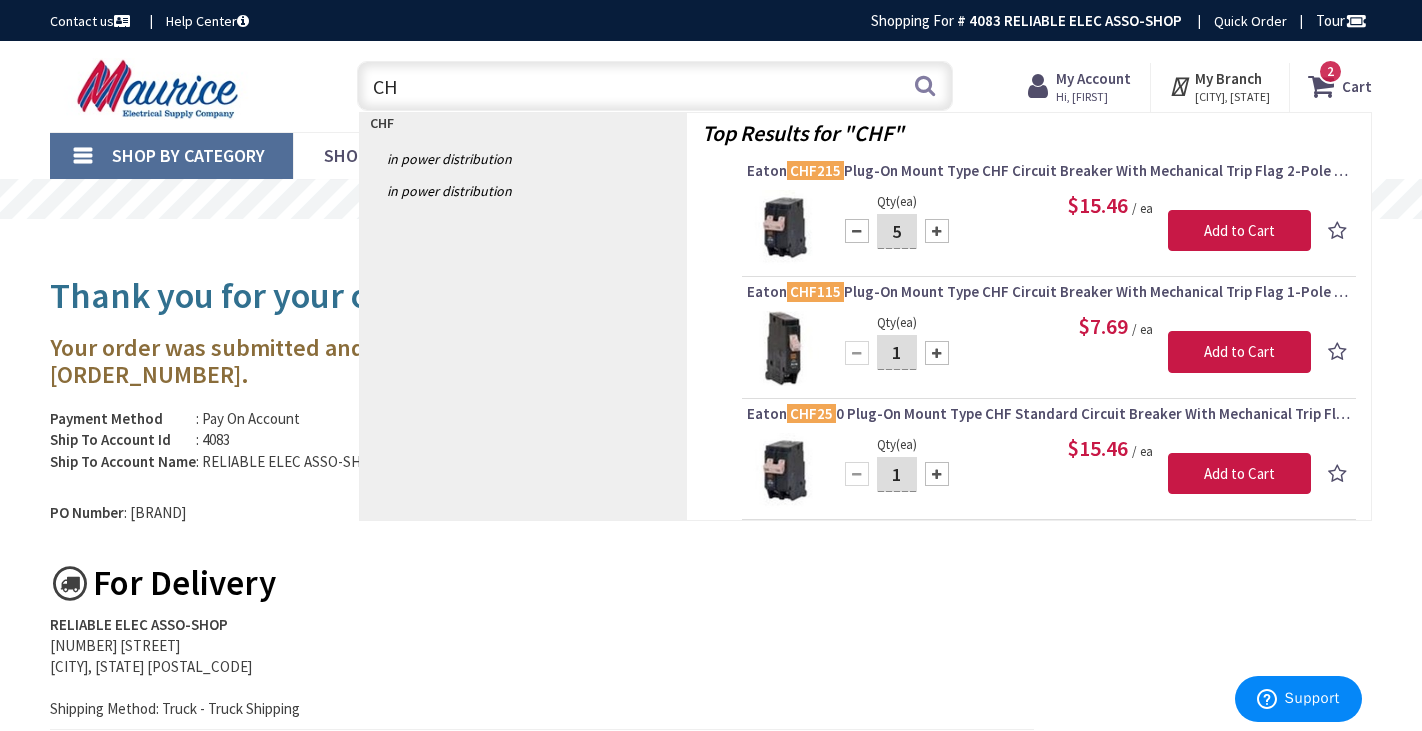 type on "C" 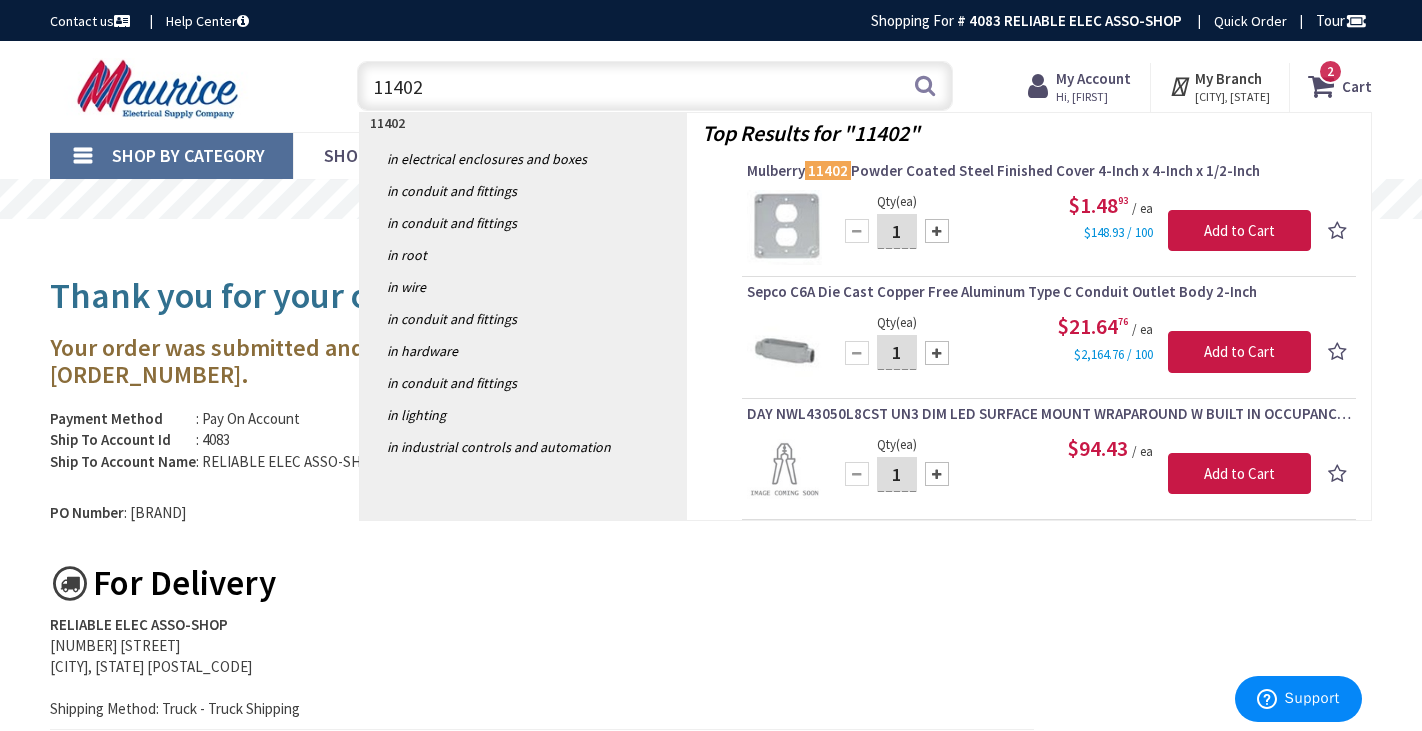 type on "11402" 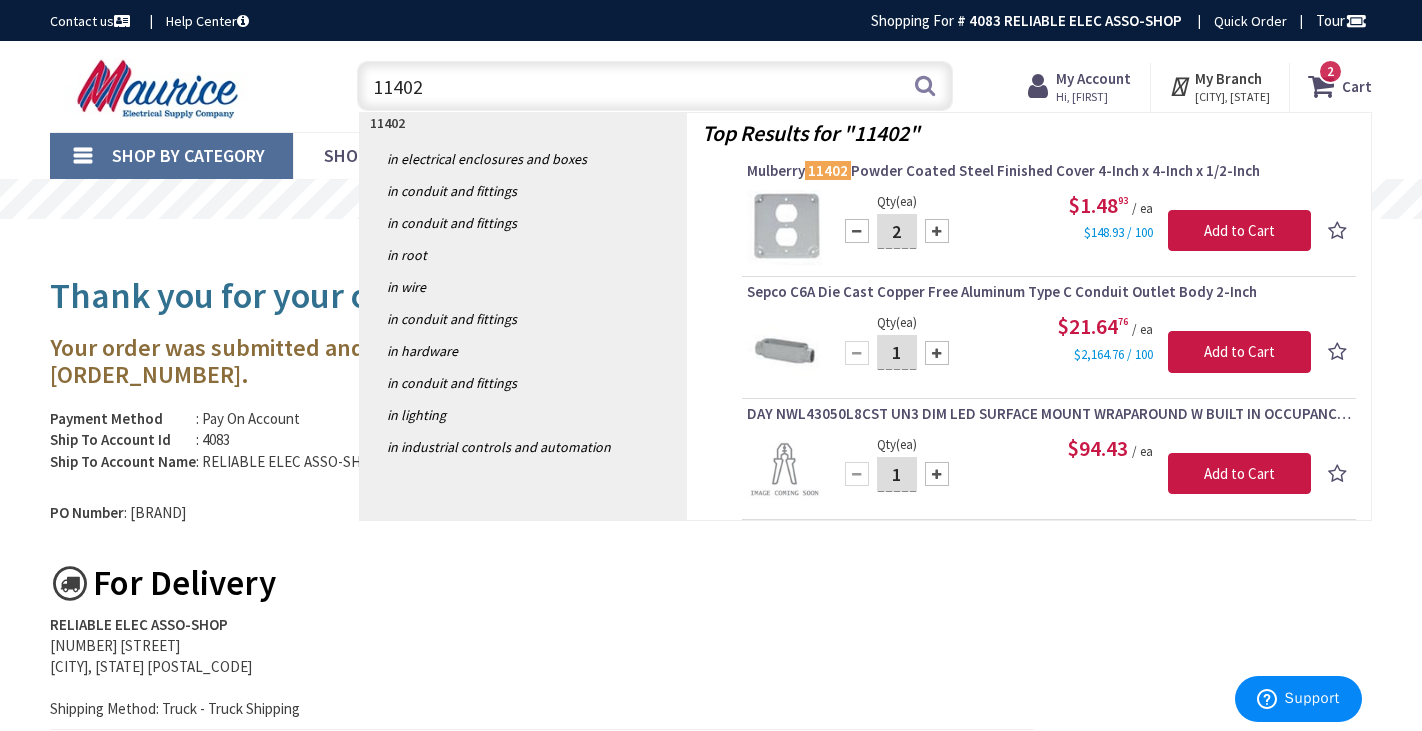 click on "Add to Cart" at bounding box center (1239, 231) 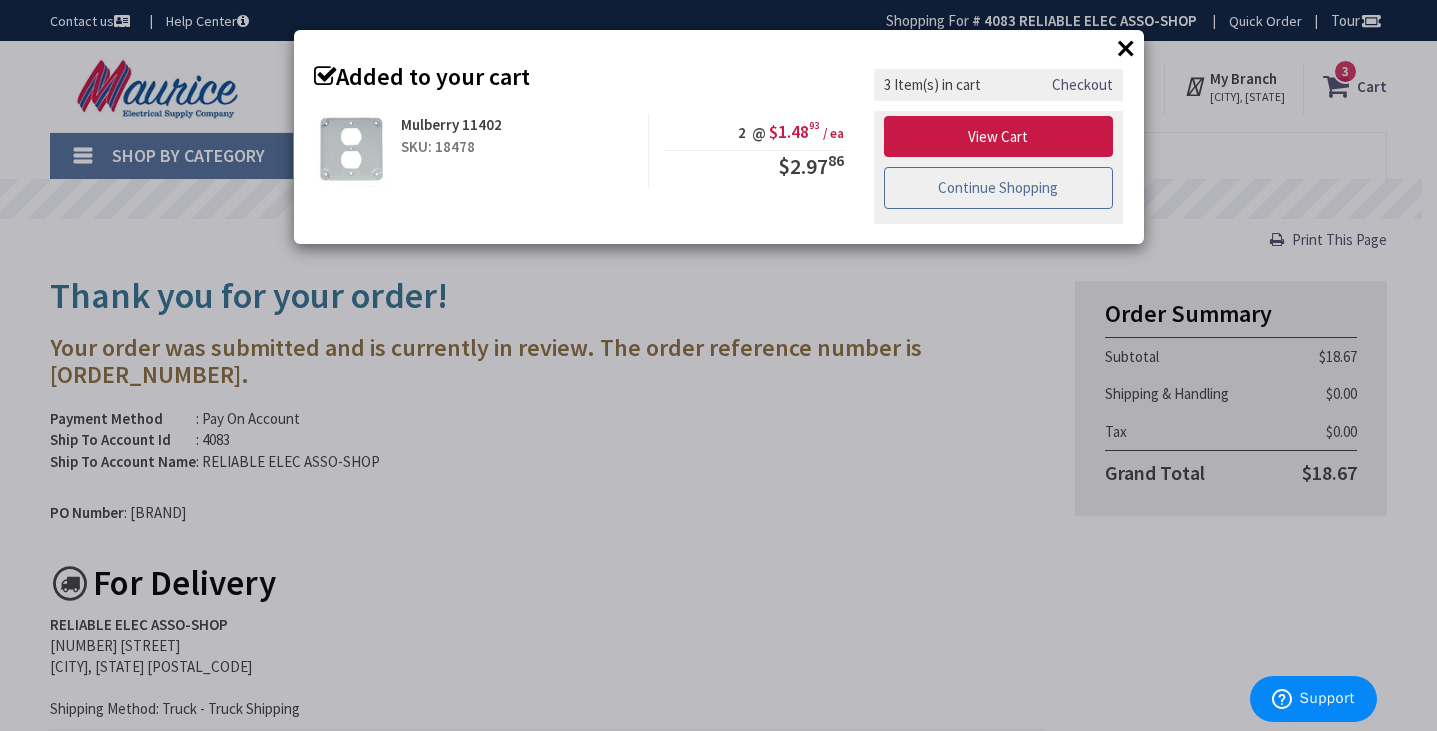 click on "Continue Shopping" at bounding box center [999, 188] 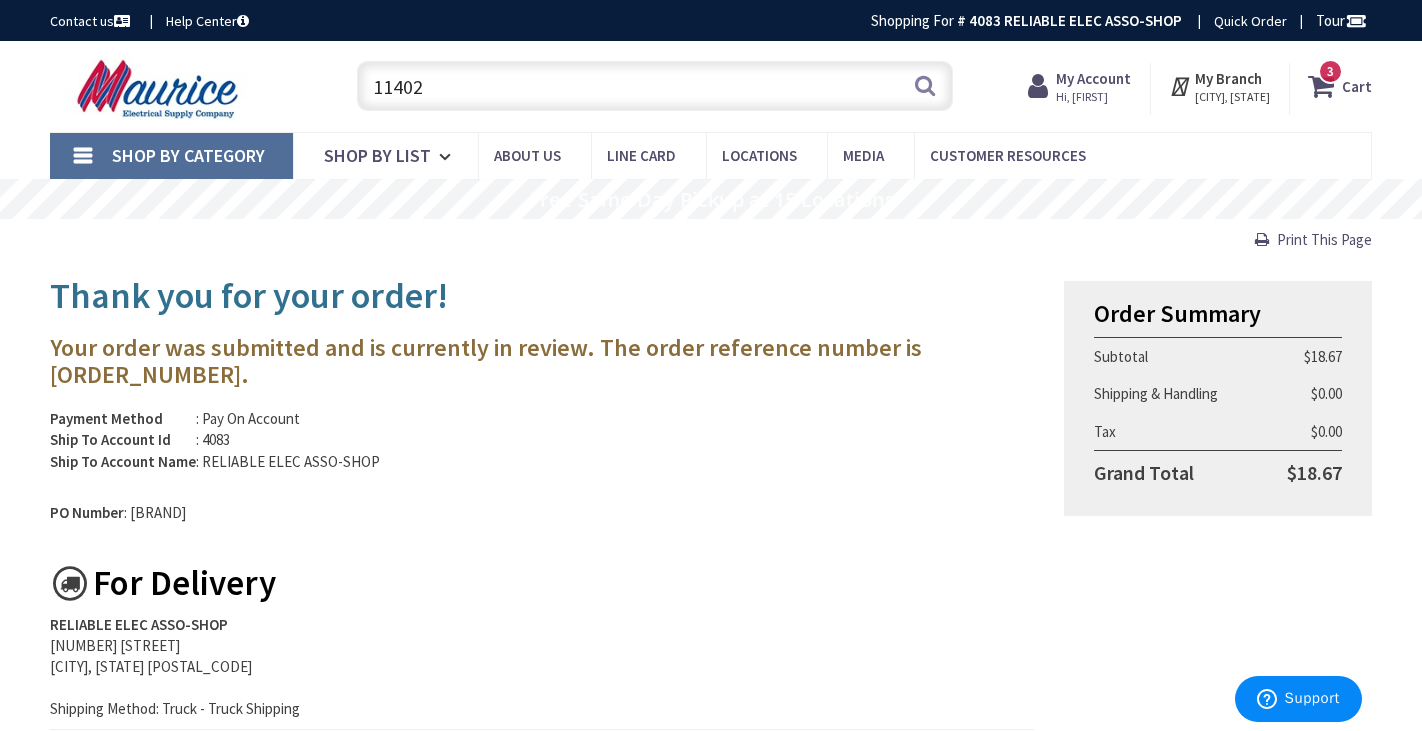 click on "11402" at bounding box center [654, 86] 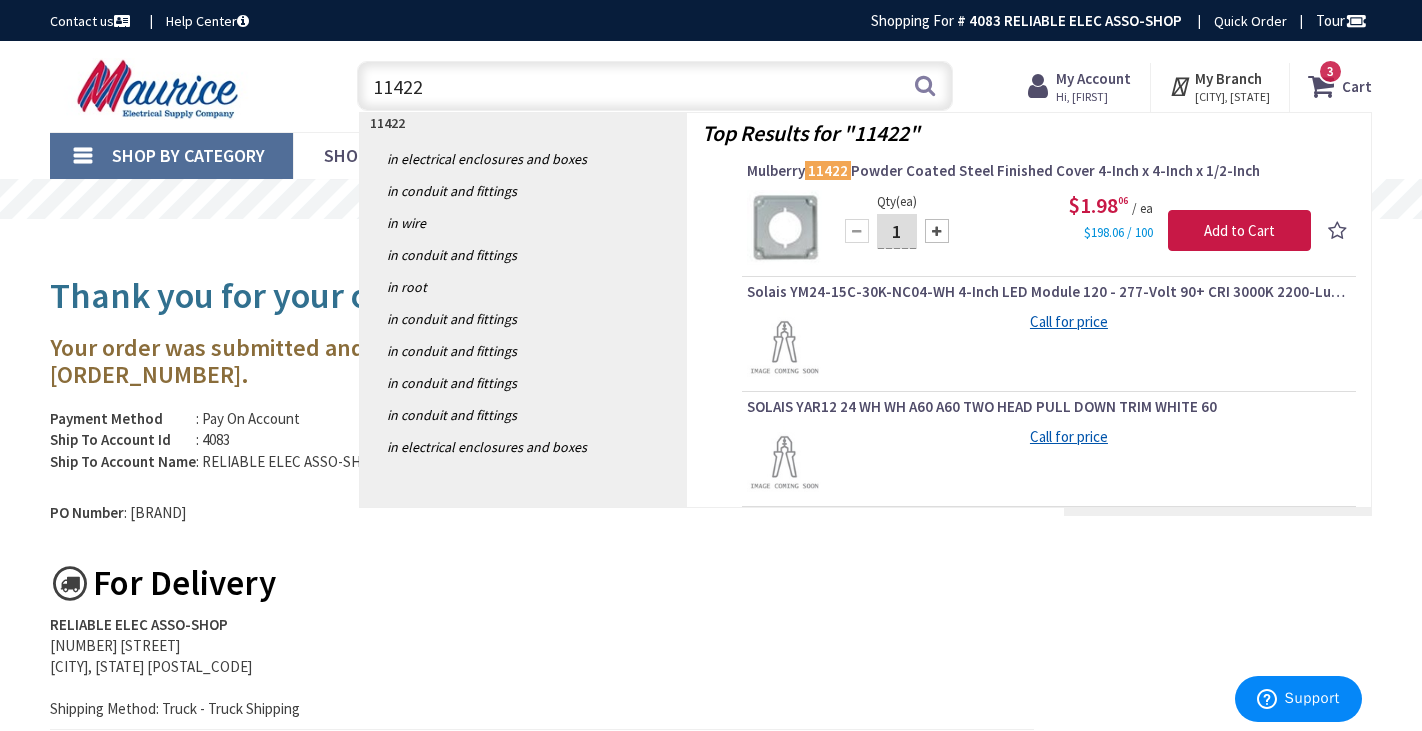 type on "11422" 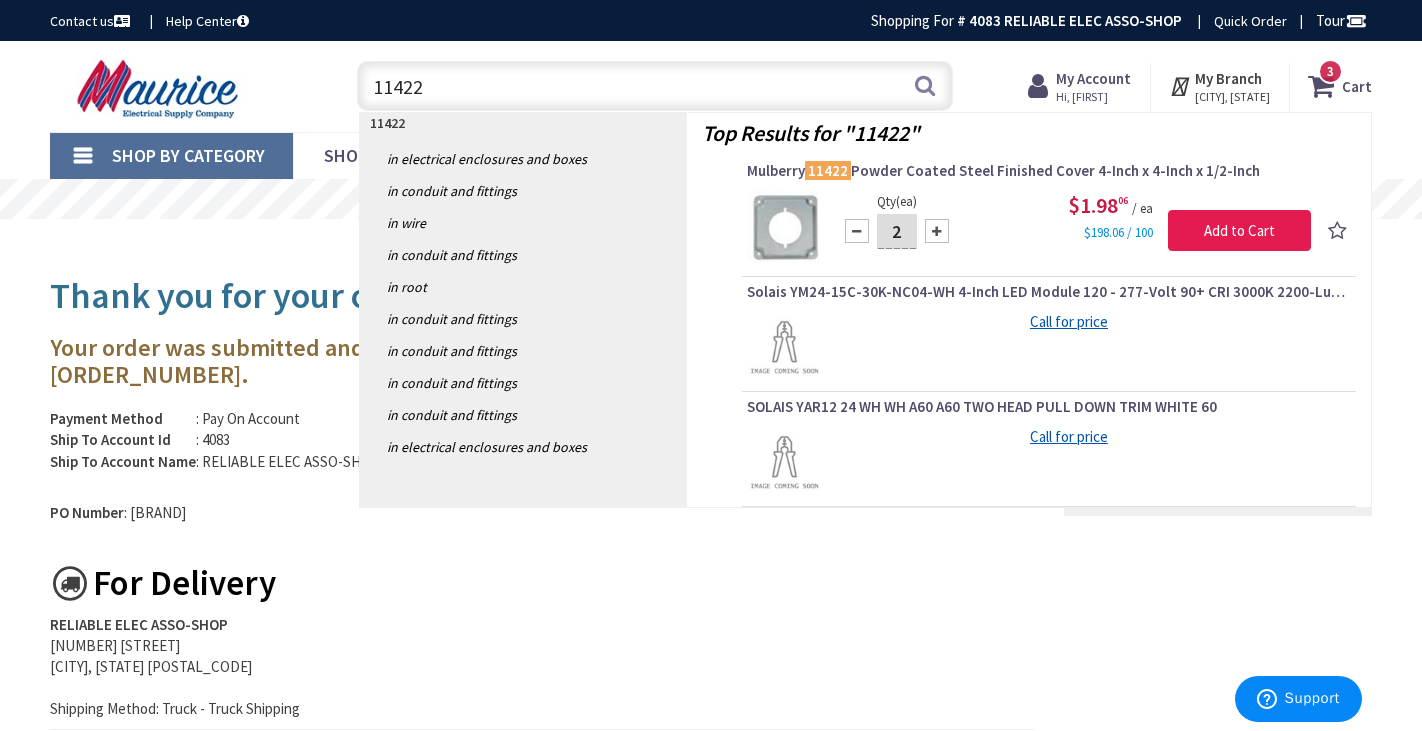 click on "Add to Cart" at bounding box center (1239, 231) 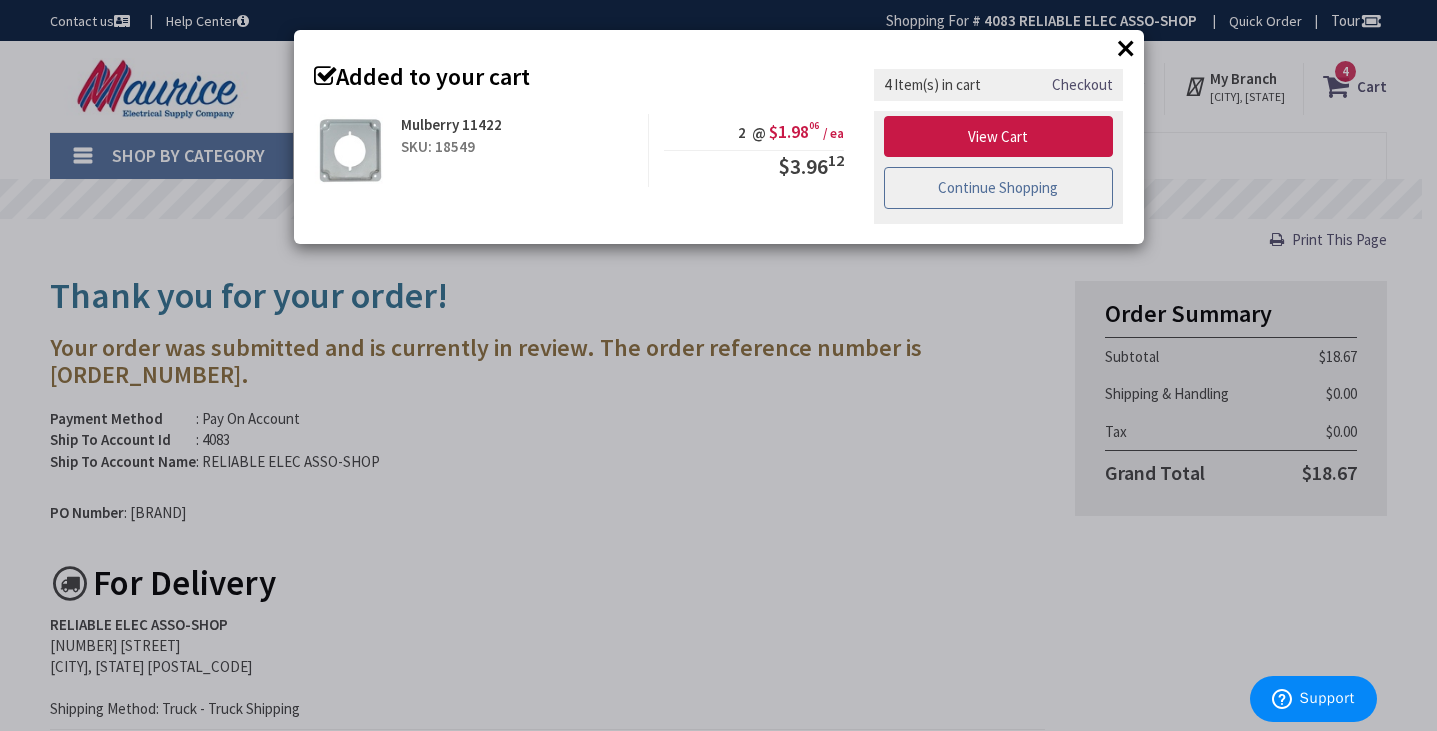 click on "Continue Shopping" at bounding box center [999, 188] 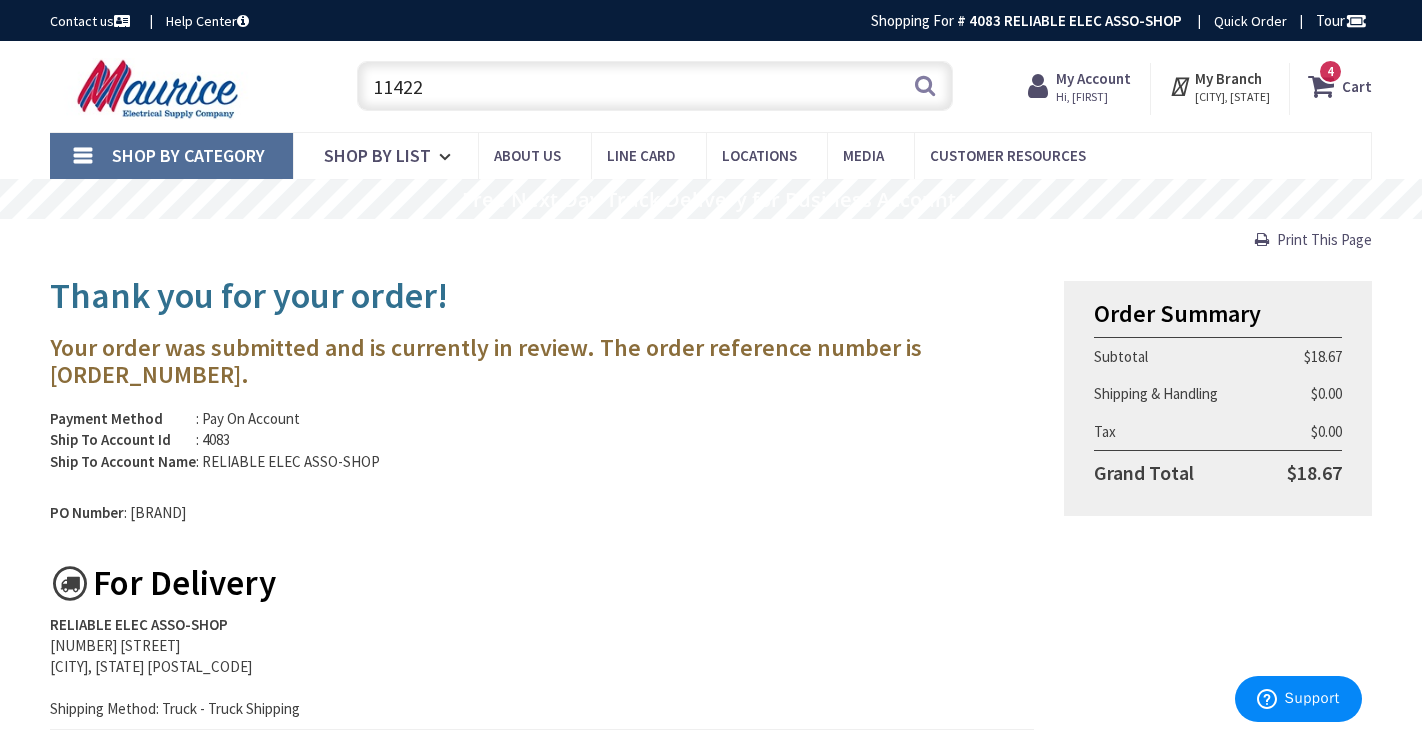 click on "11422" at bounding box center (654, 86) 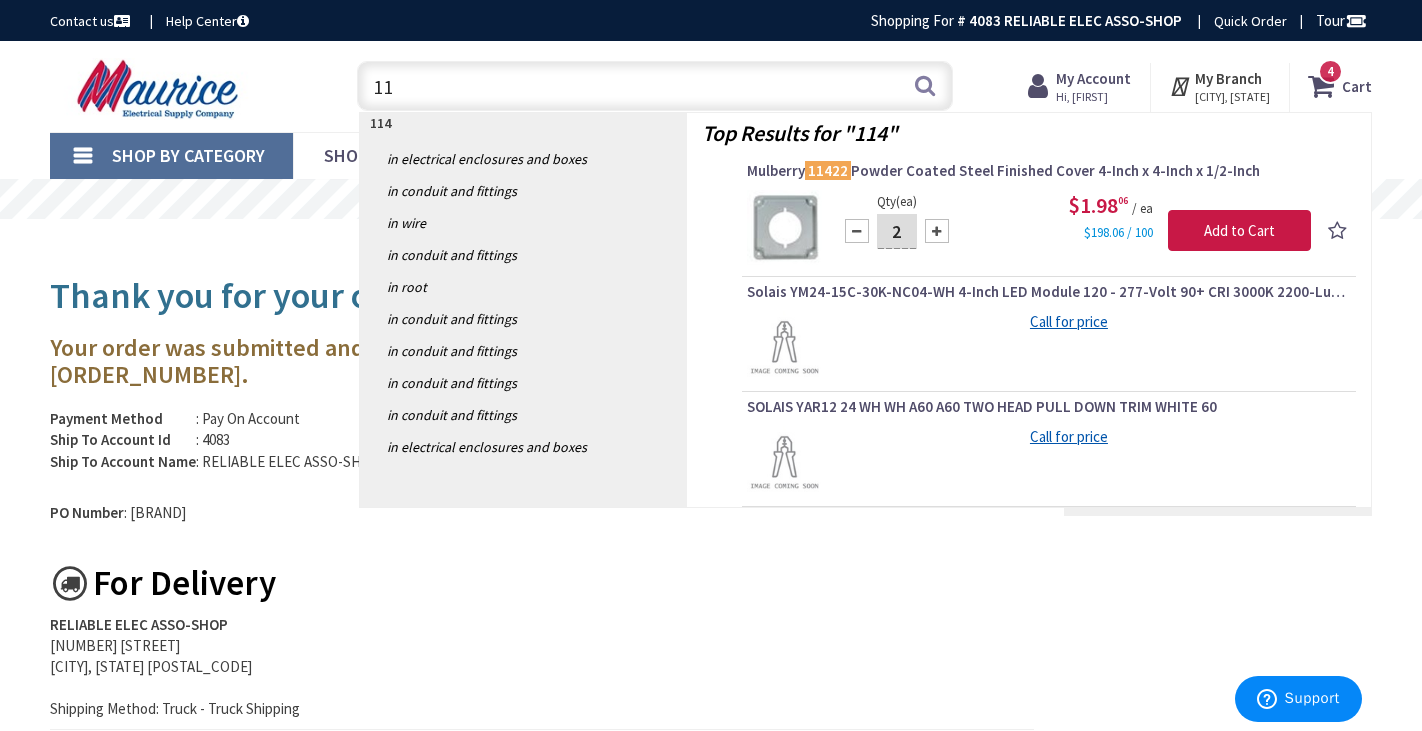 type on "1" 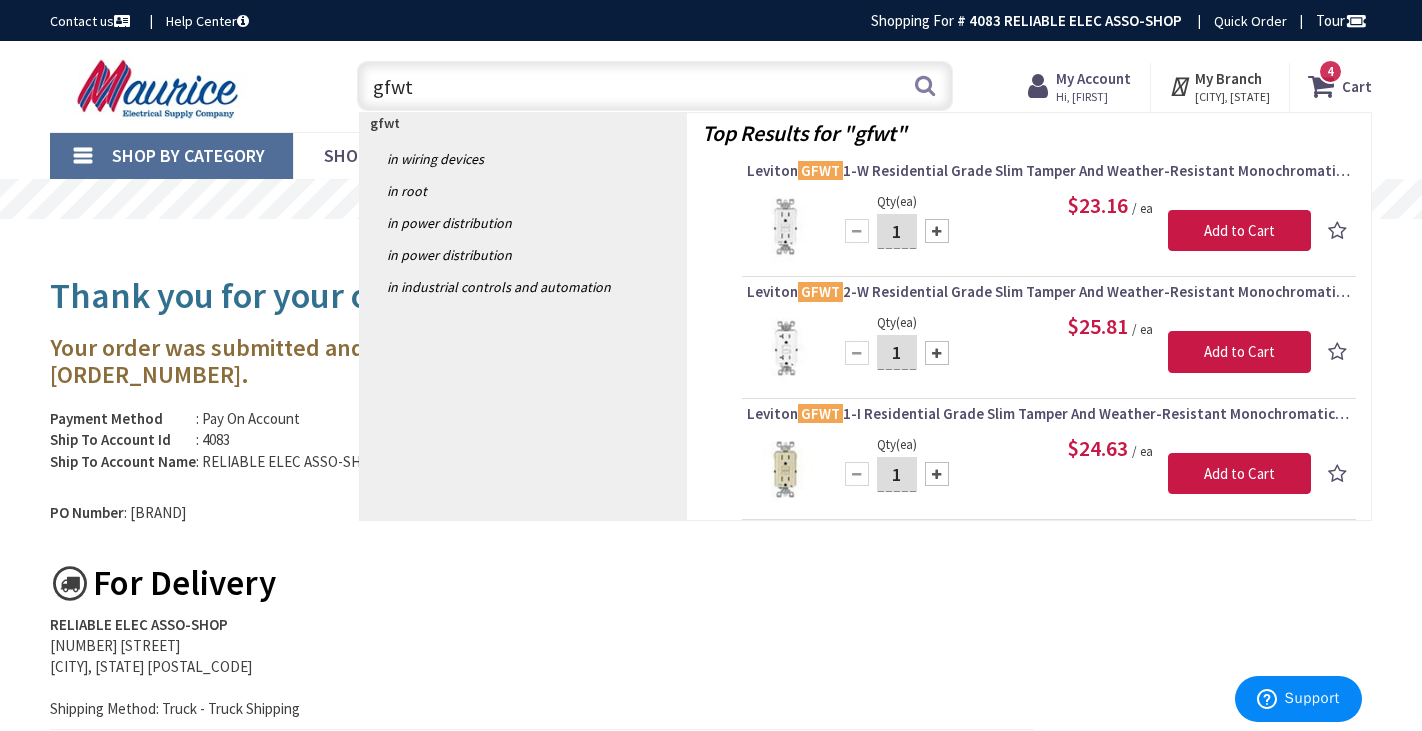 type on "gfwt" 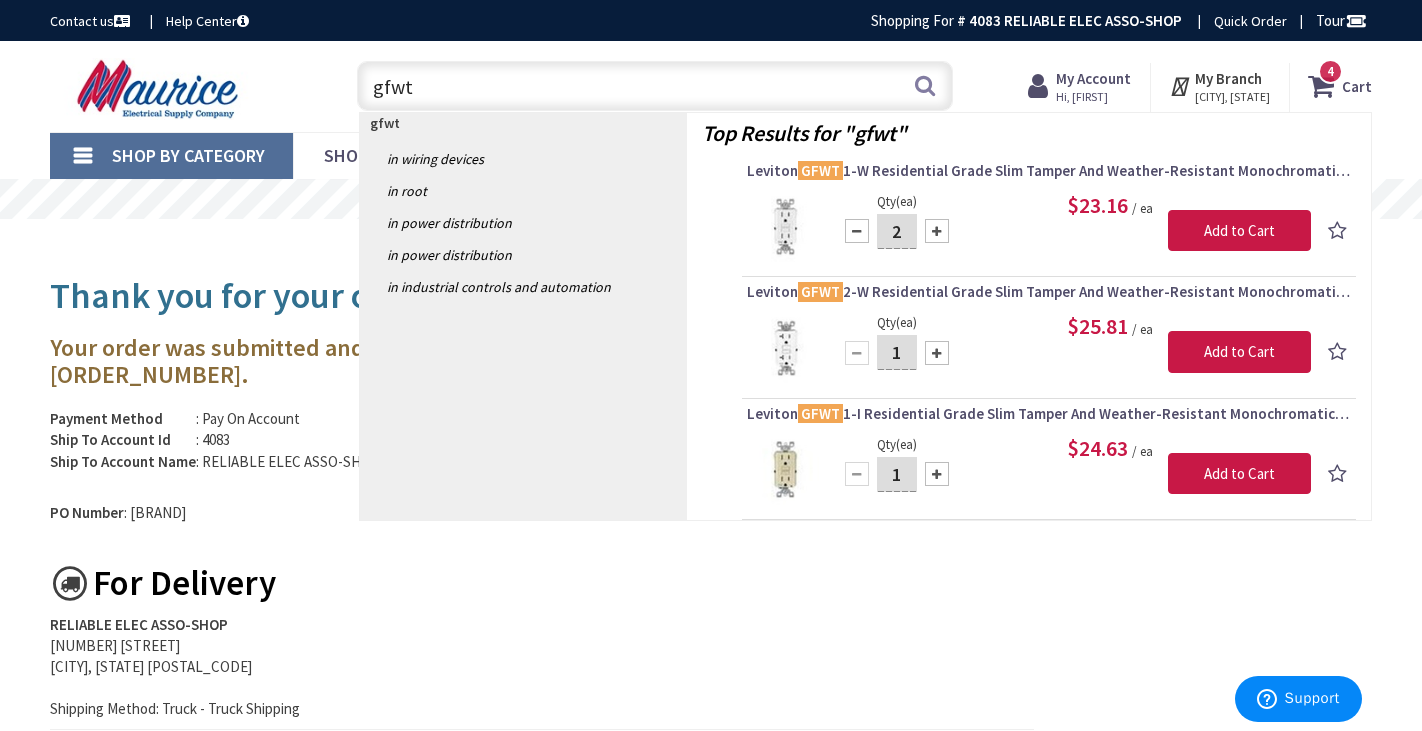 click at bounding box center (937, 231) 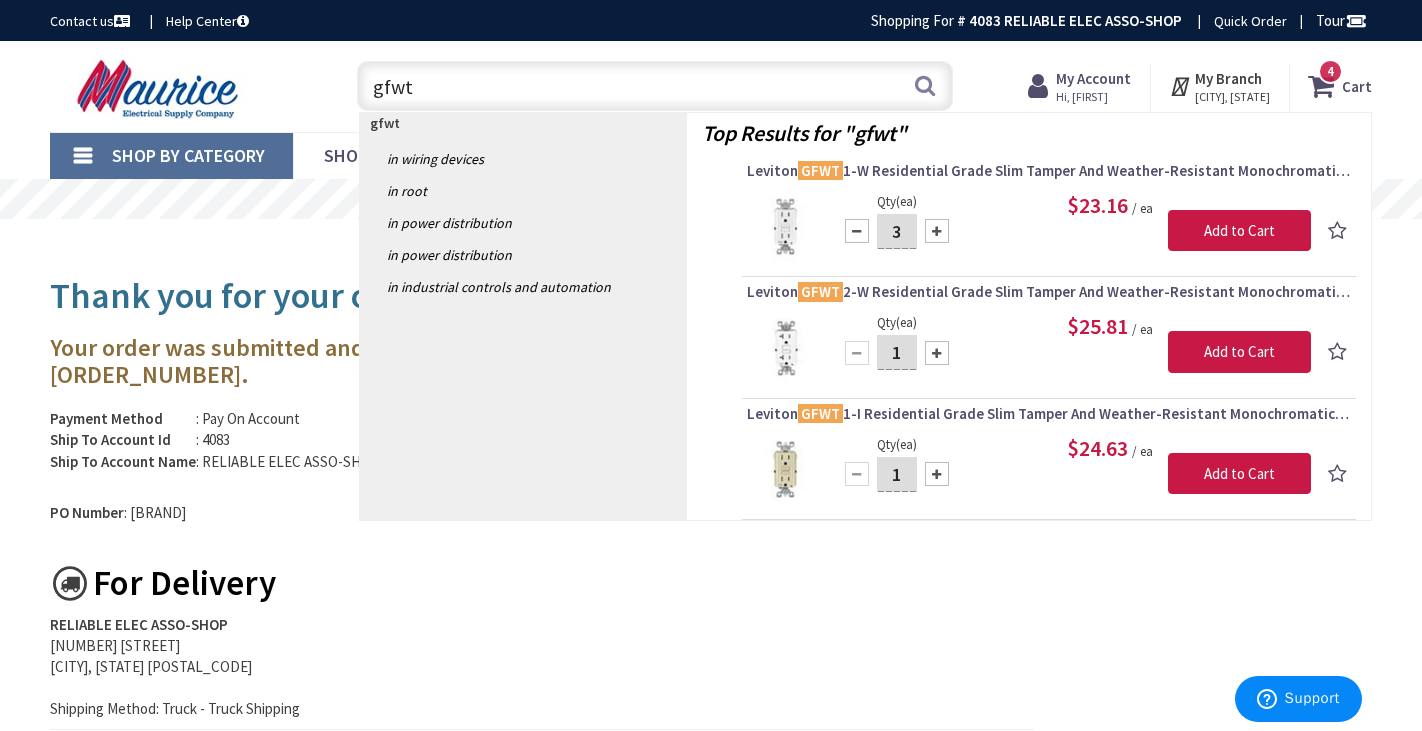 click at bounding box center [937, 231] 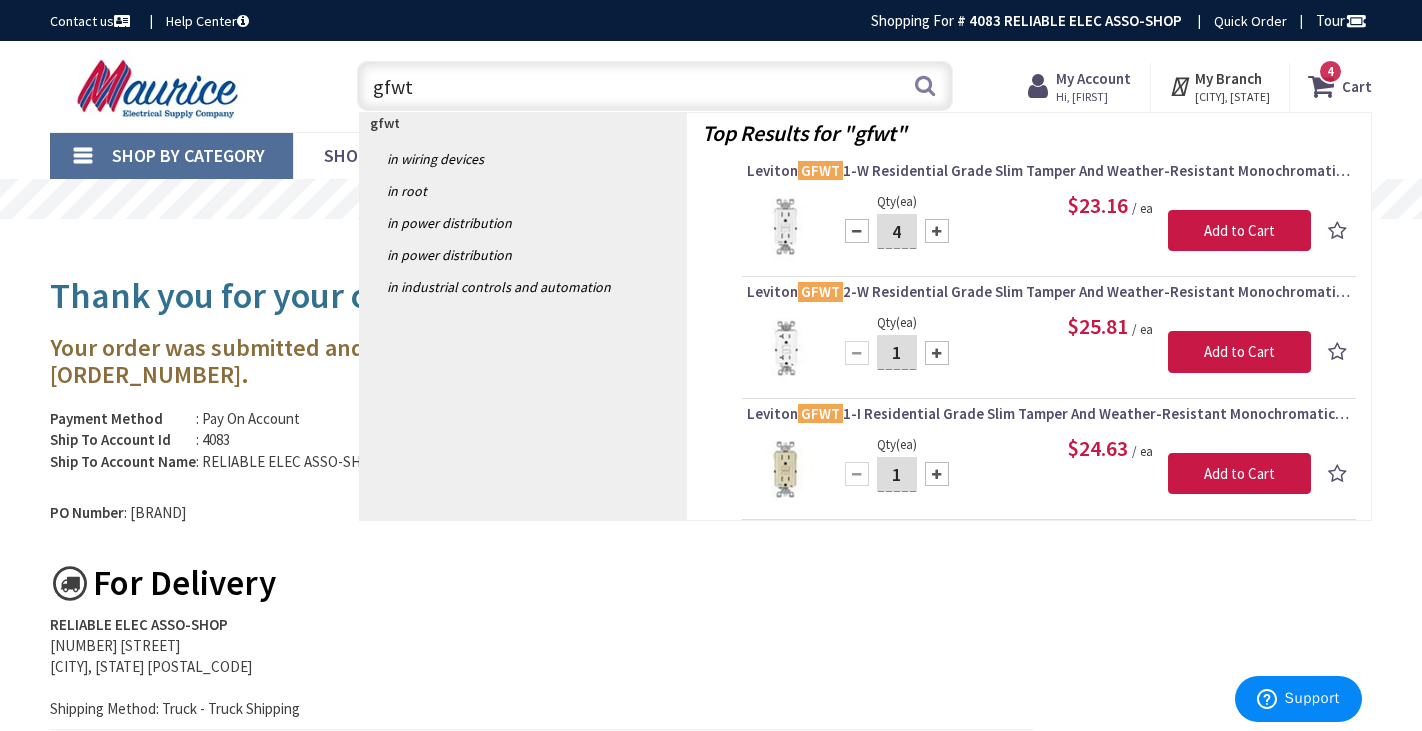 click at bounding box center [937, 231] 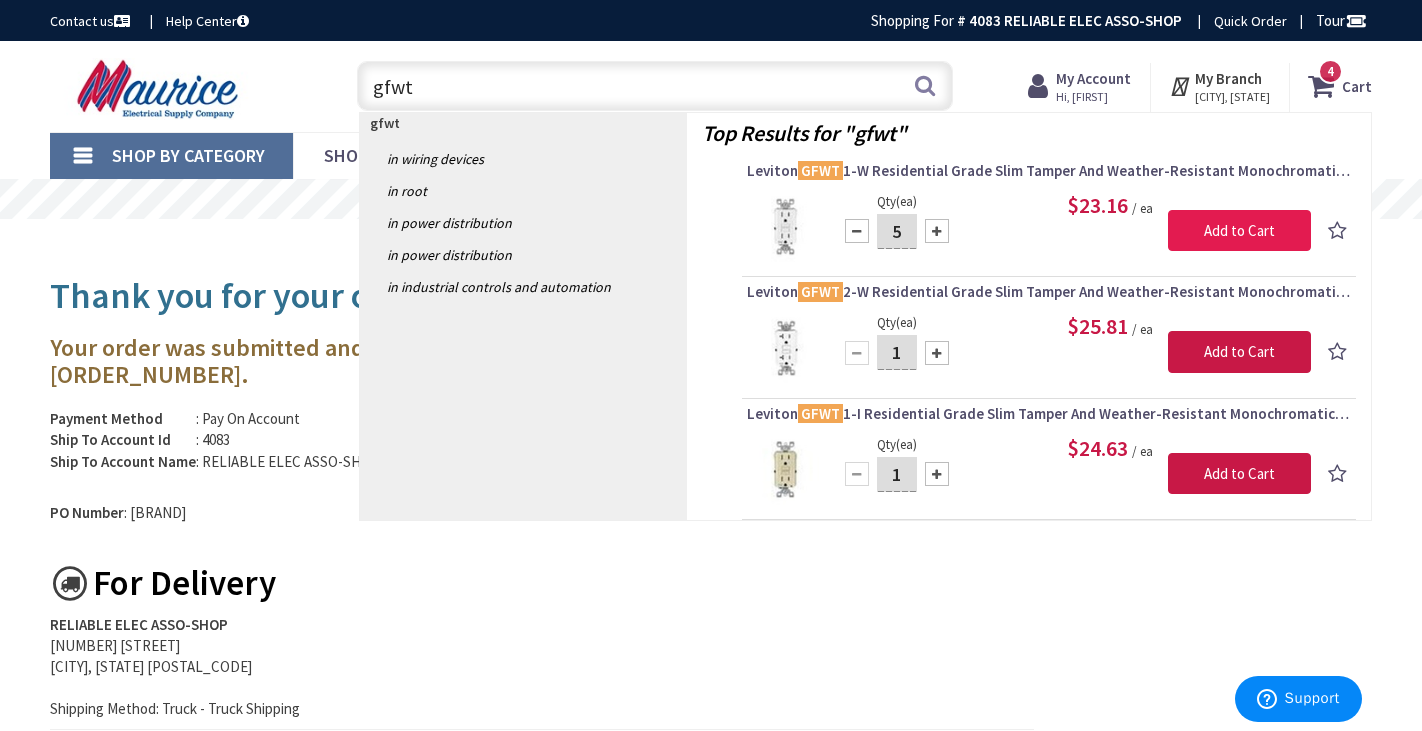 click on "Add to Cart" at bounding box center [1239, 231] 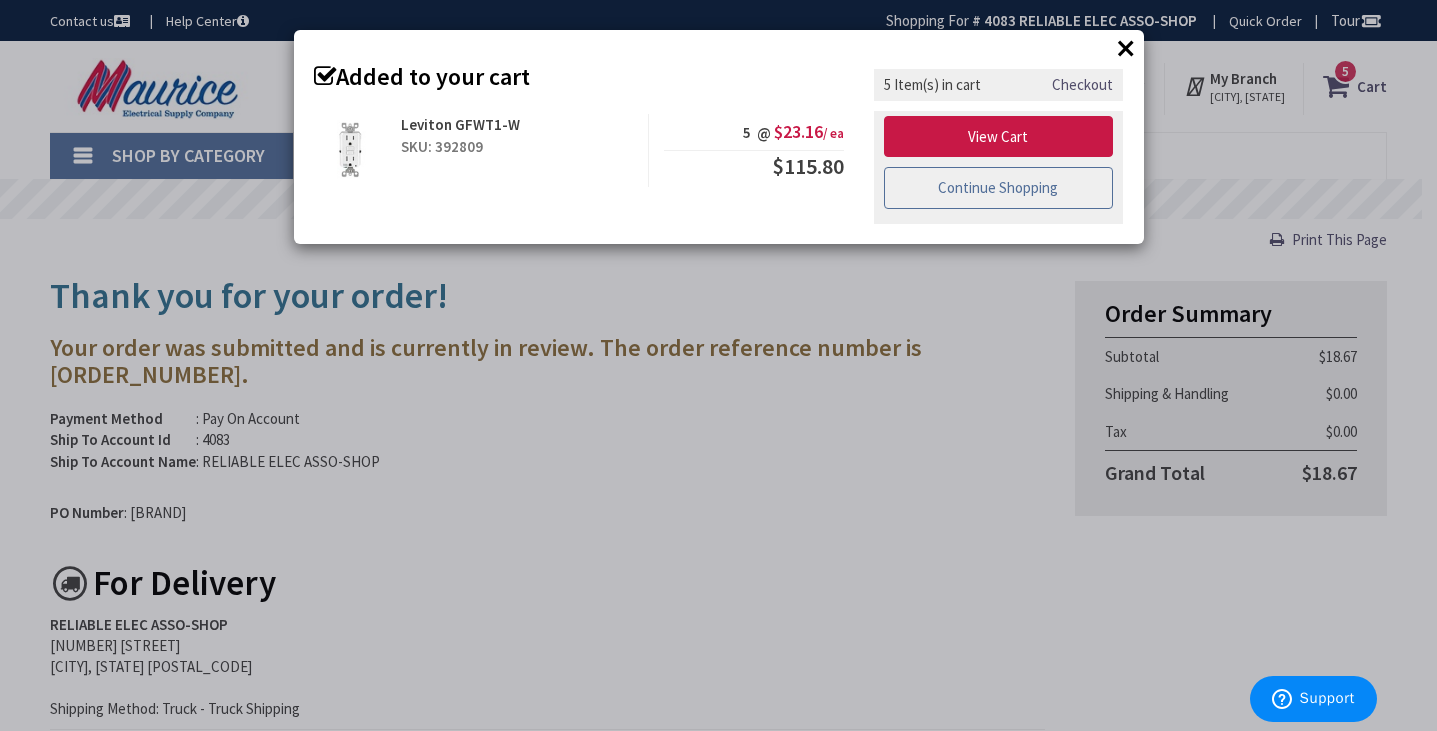 click on "Continue Shopping" at bounding box center (999, 188) 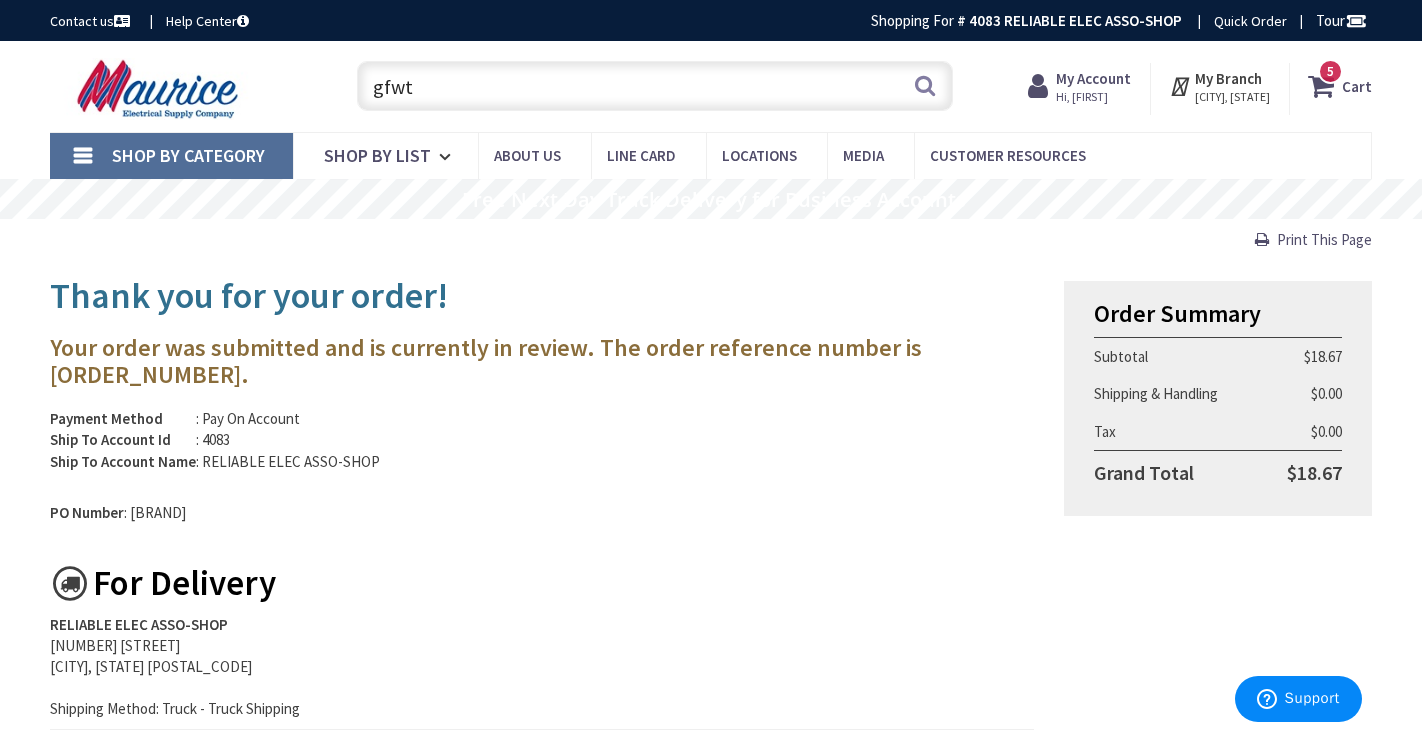 click on "gfwt" at bounding box center (654, 86) 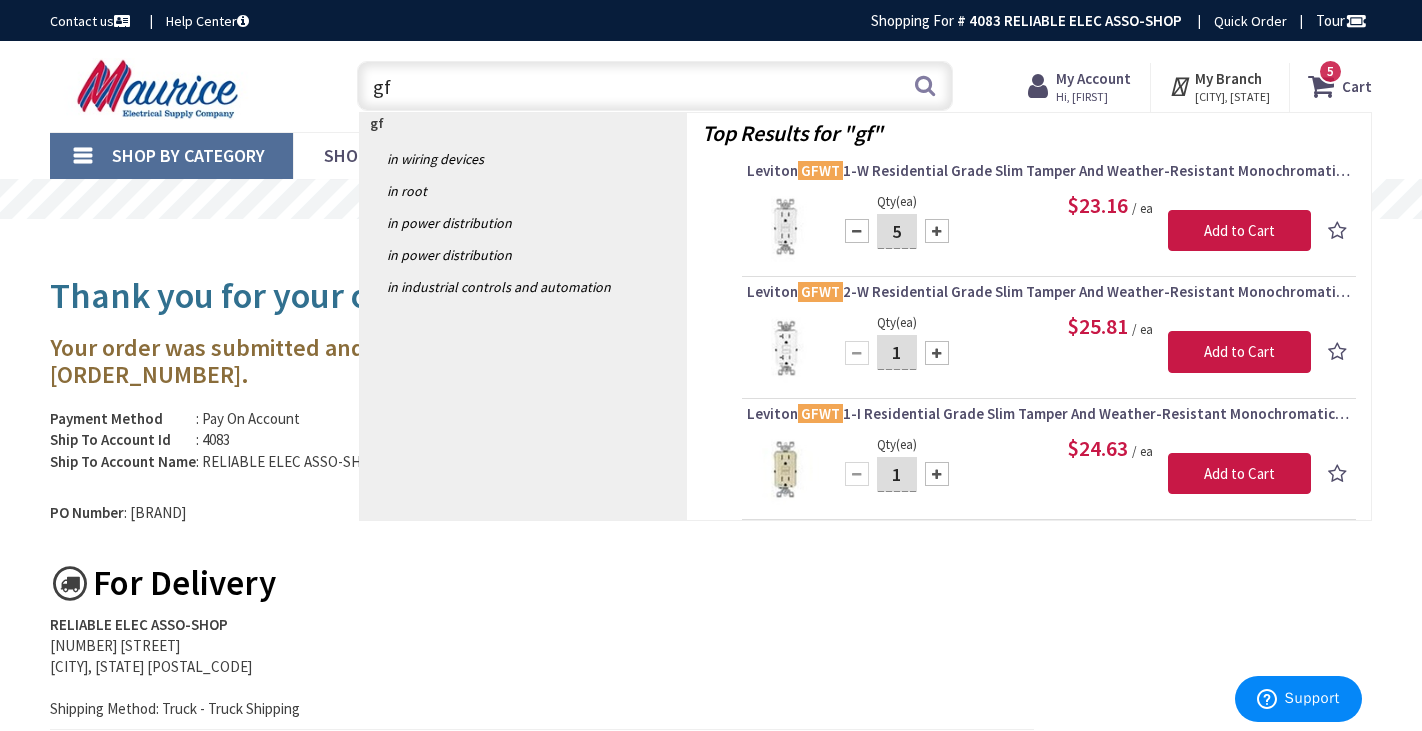 type on "g" 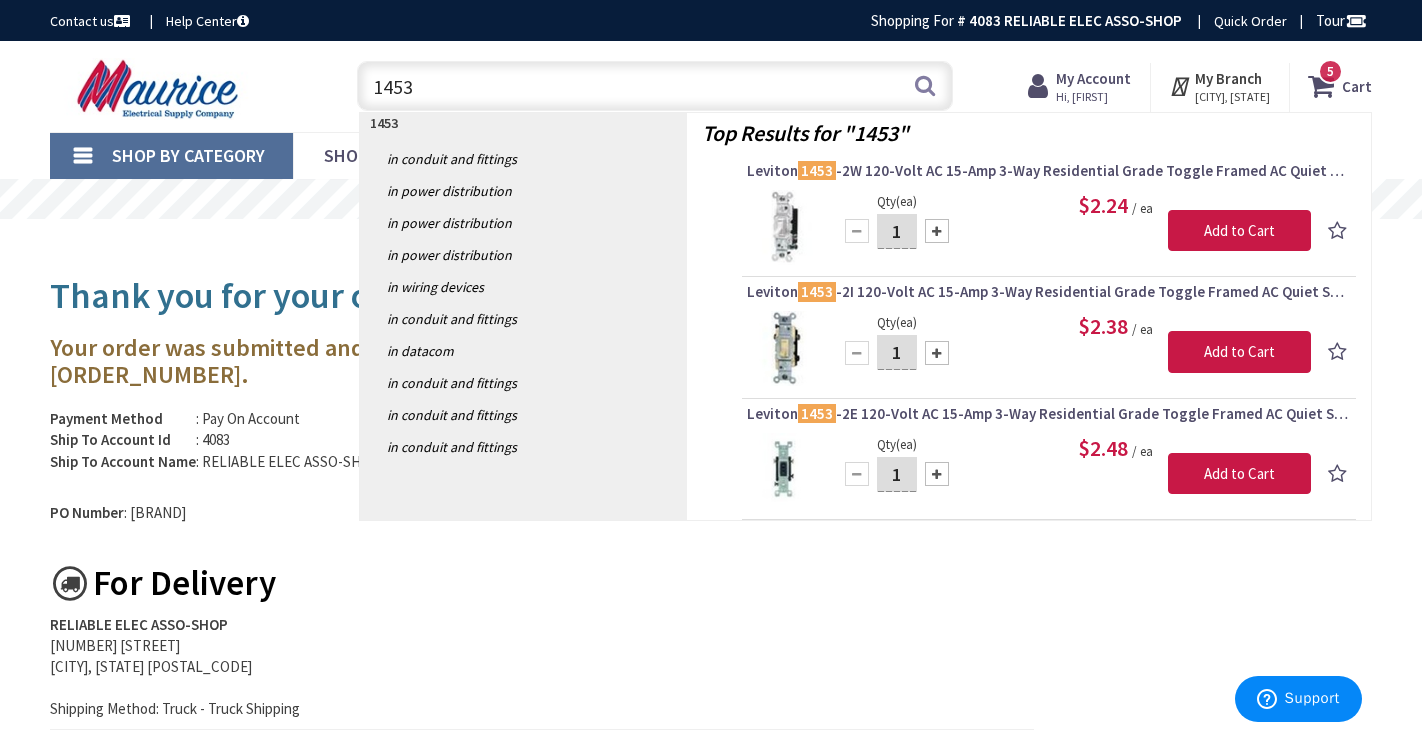 type on "1453" 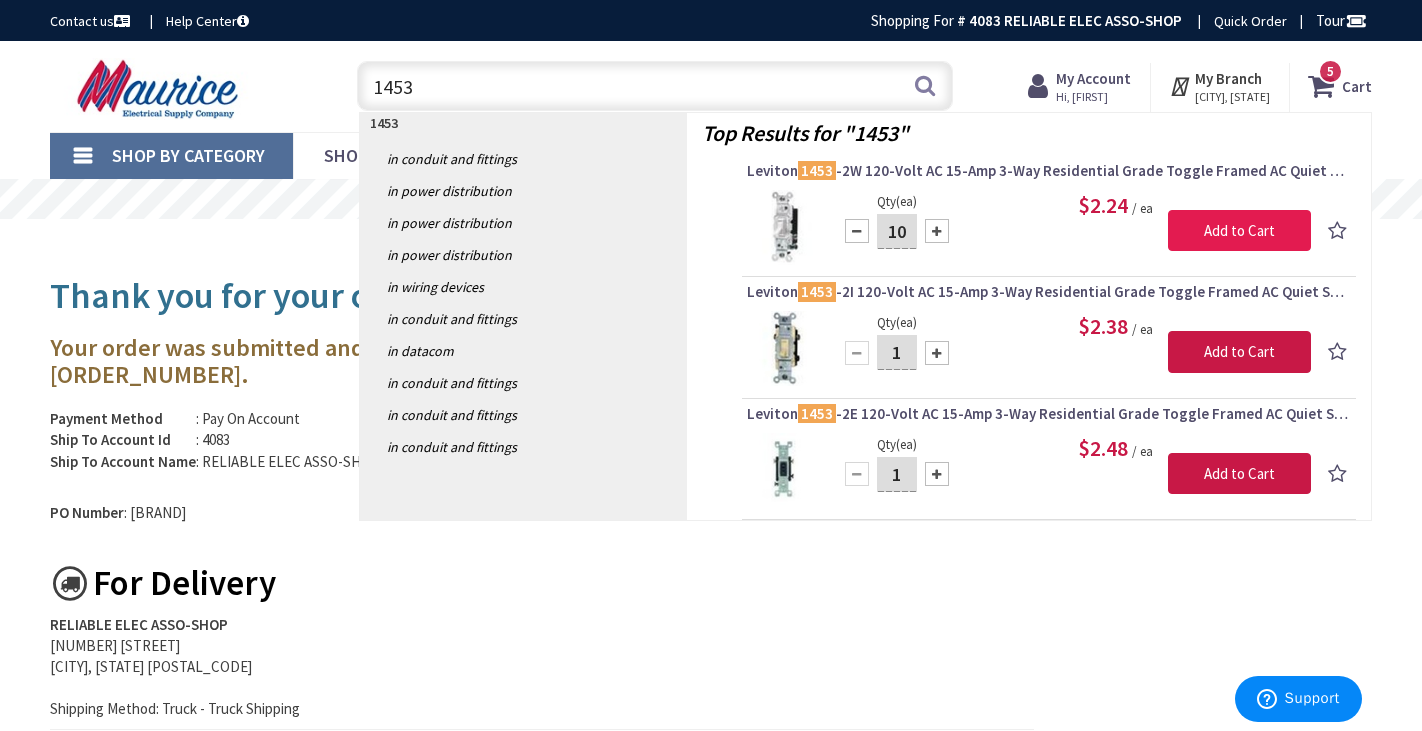 type on "10" 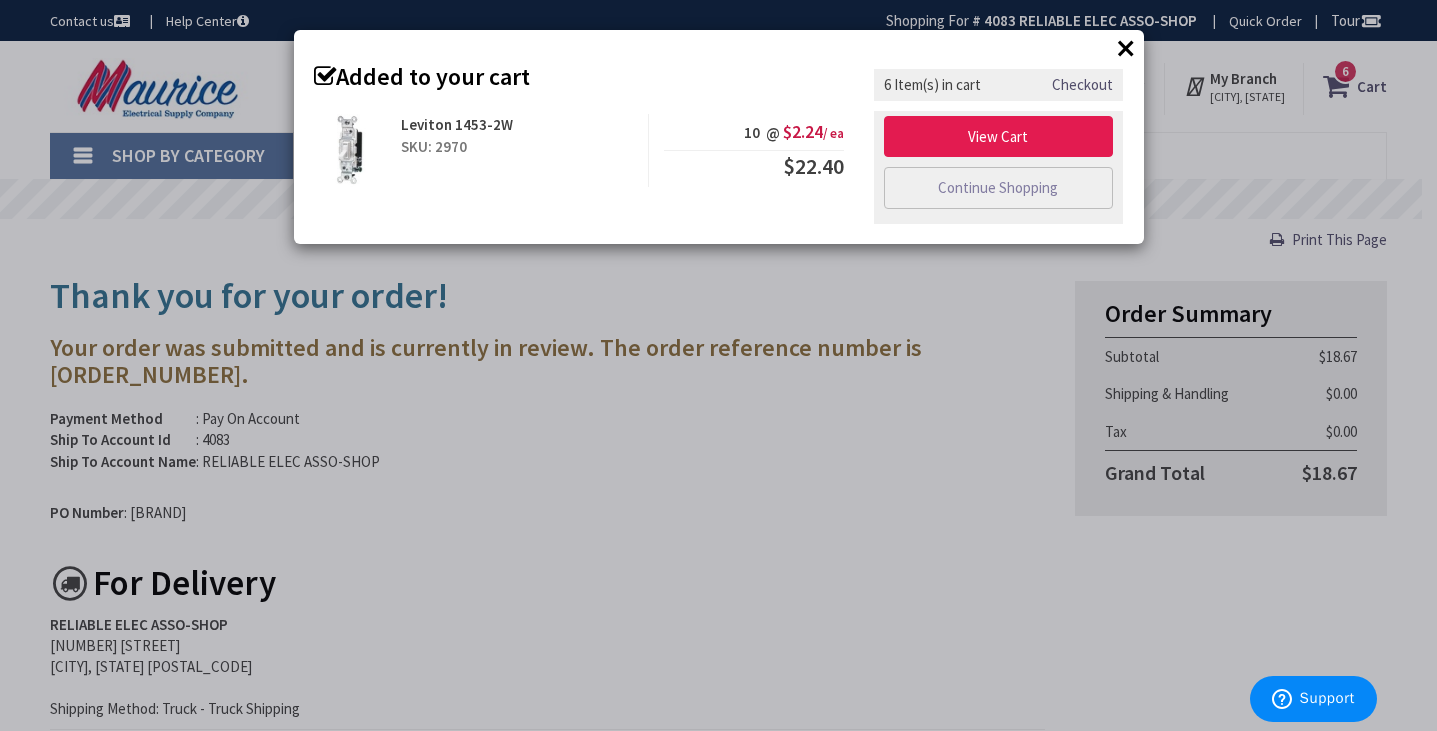 click on "View Cart" at bounding box center [999, 137] 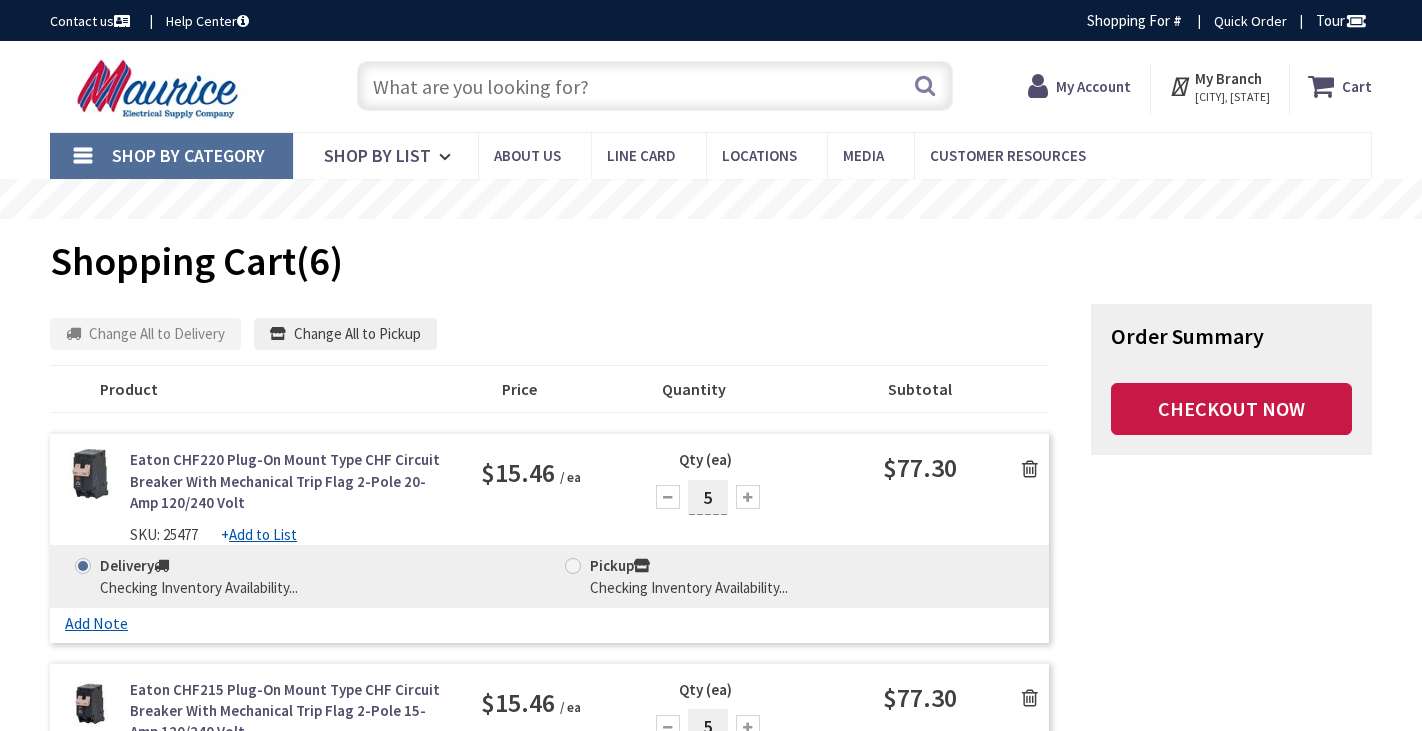 scroll, scrollTop: 0, scrollLeft: 0, axis: both 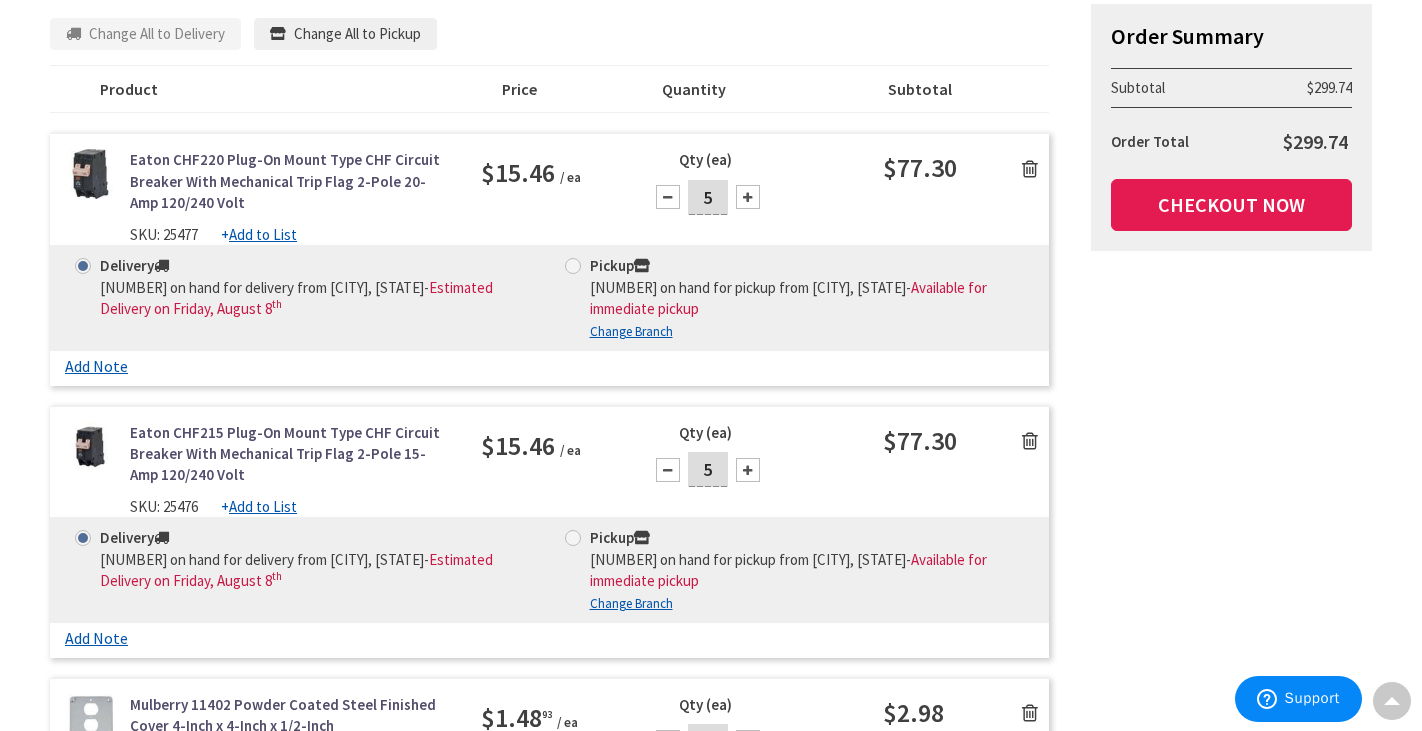 click on "Checkout Now" at bounding box center (1231, 205) 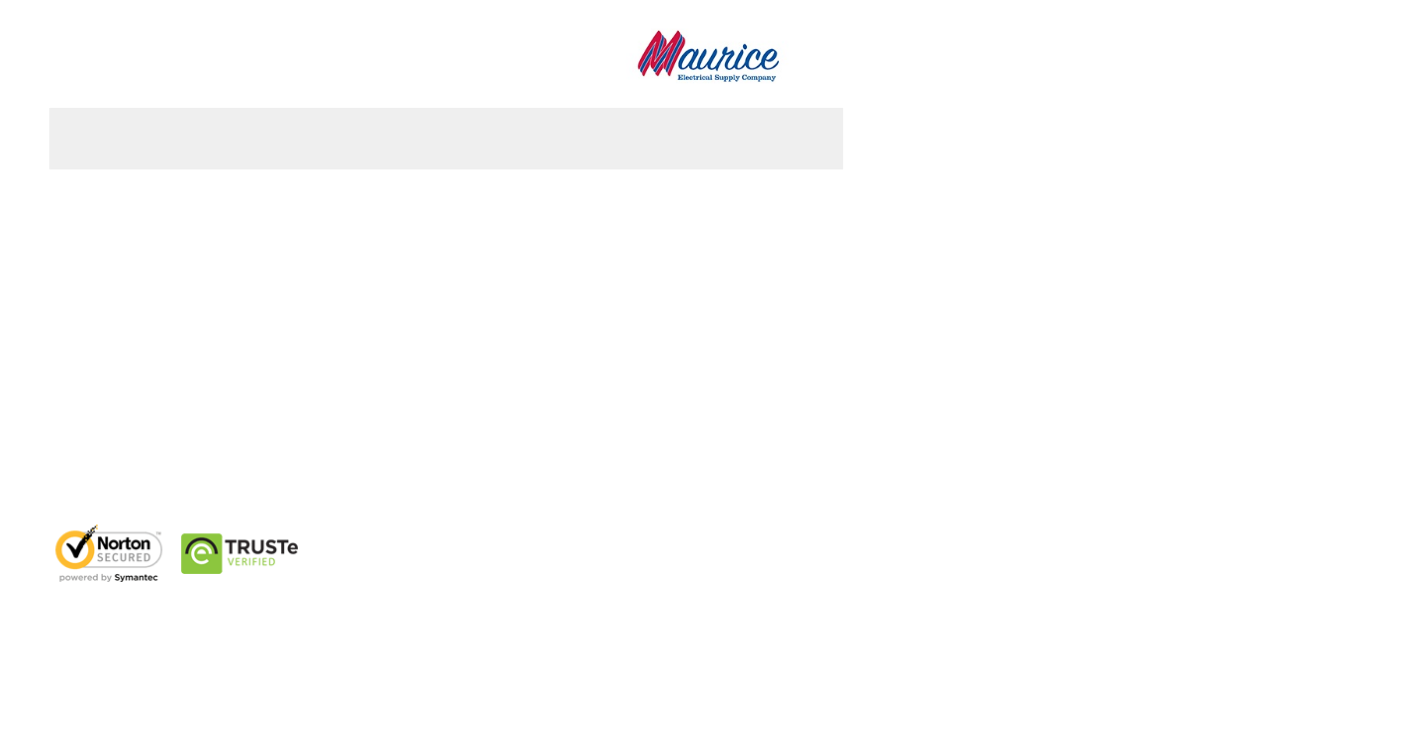 scroll, scrollTop: 0, scrollLeft: 0, axis: both 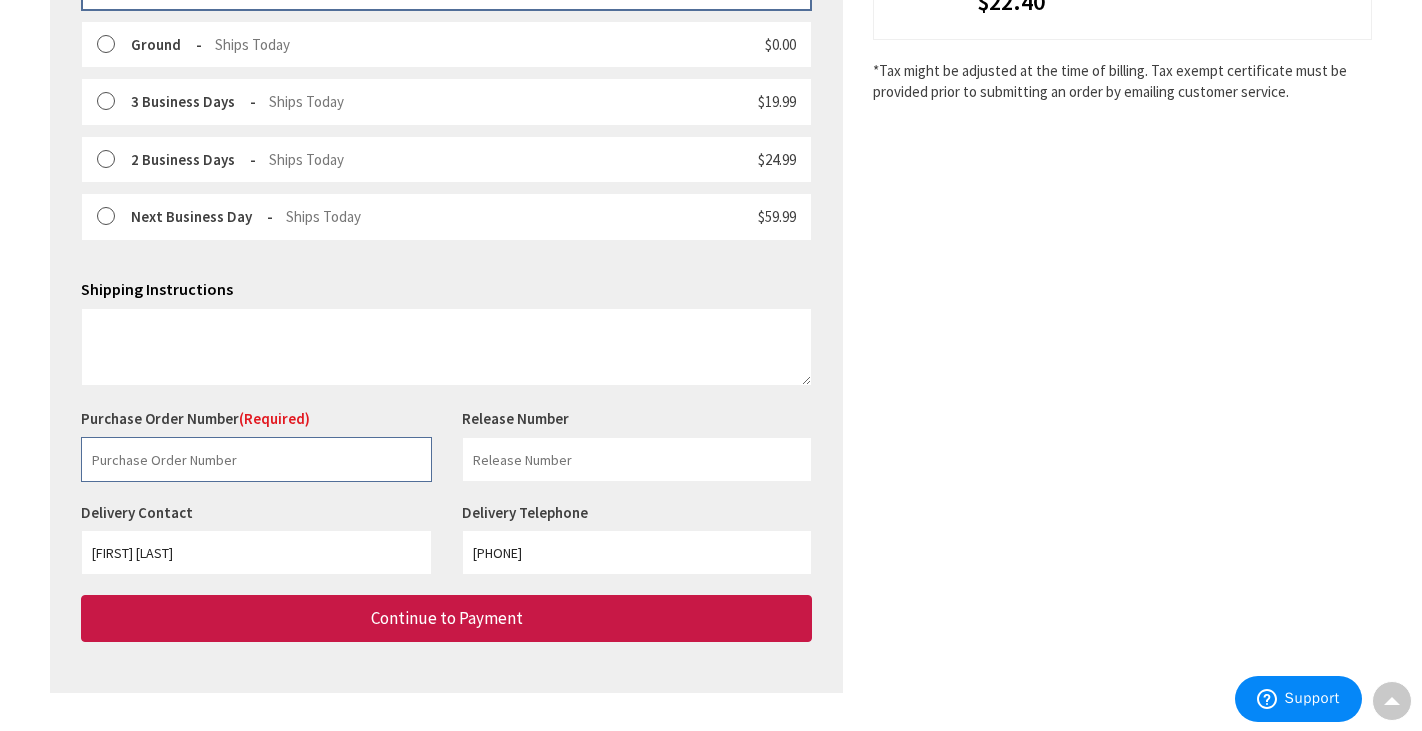 click at bounding box center (256, 459) 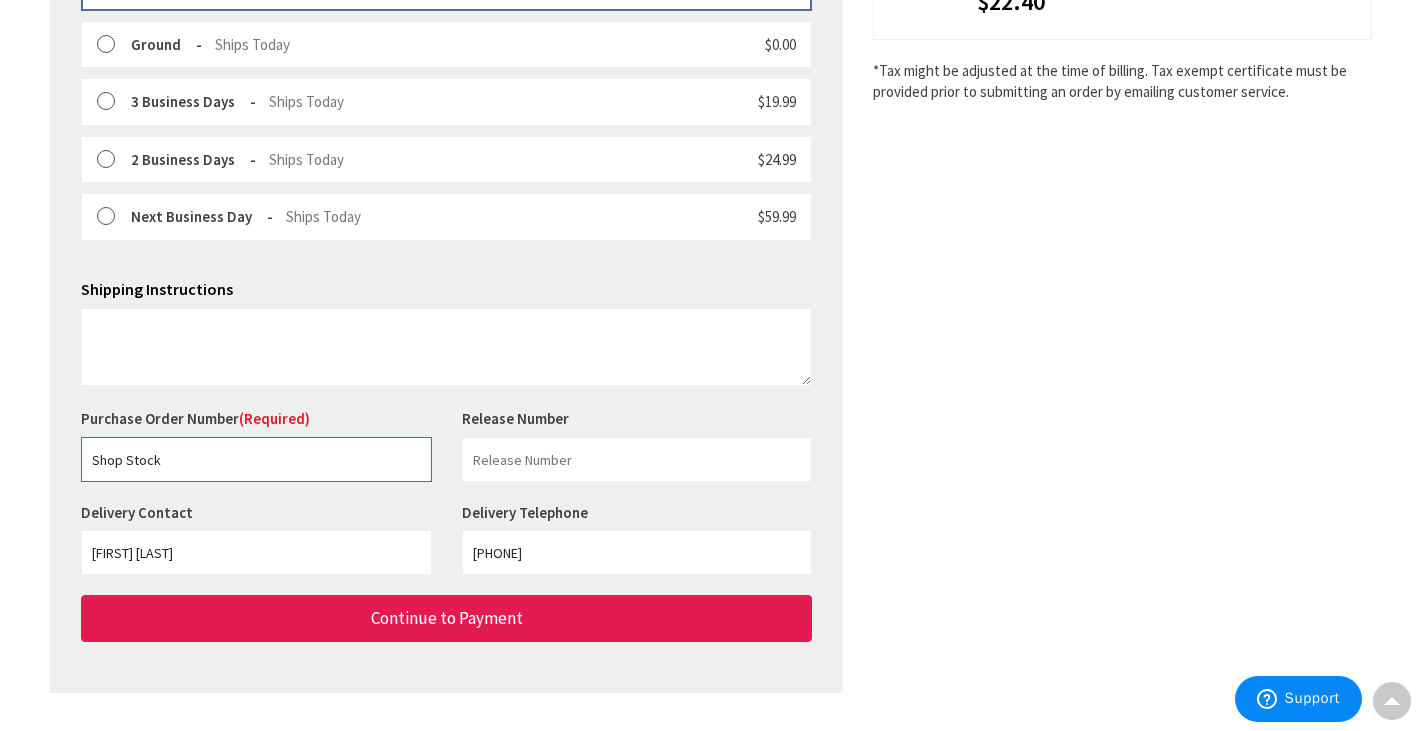 type on "Shop Stock" 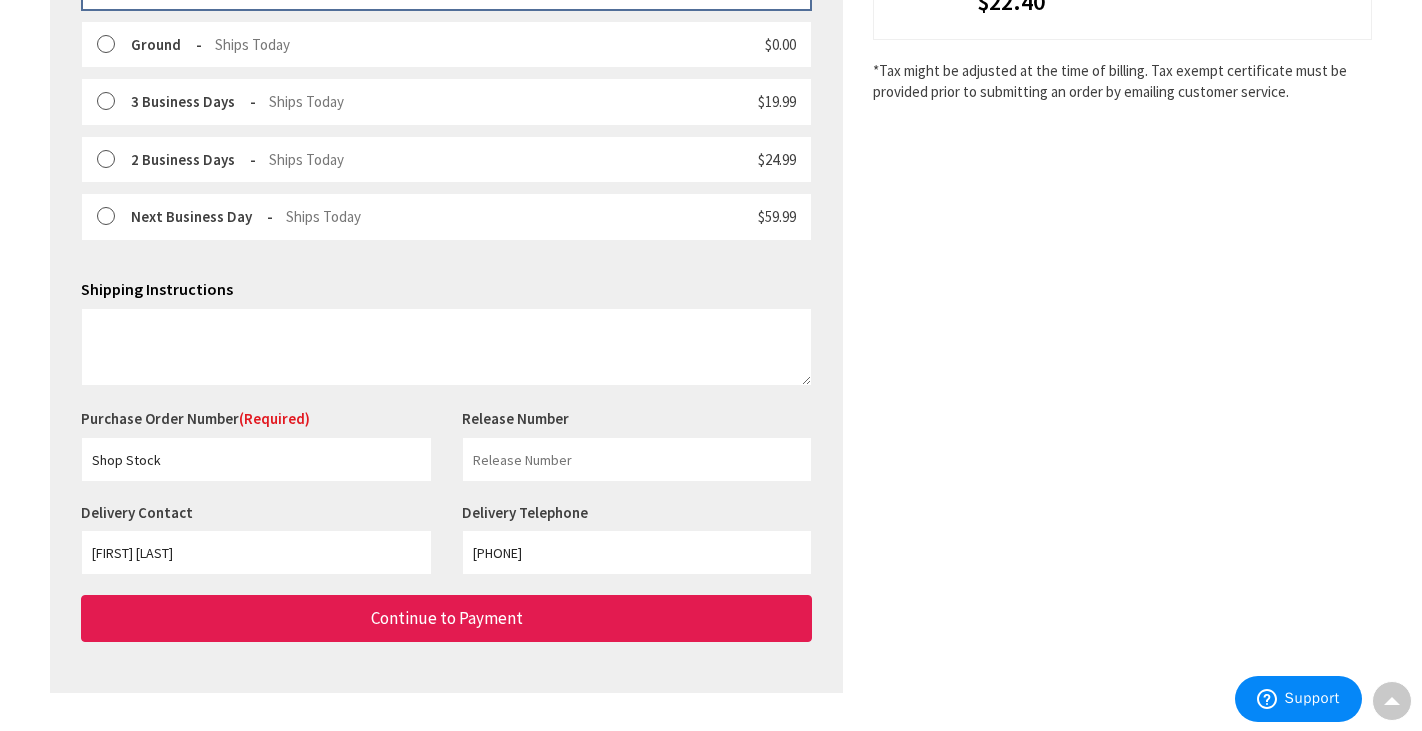 click on "Continue to Payment" at bounding box center (446, 618) 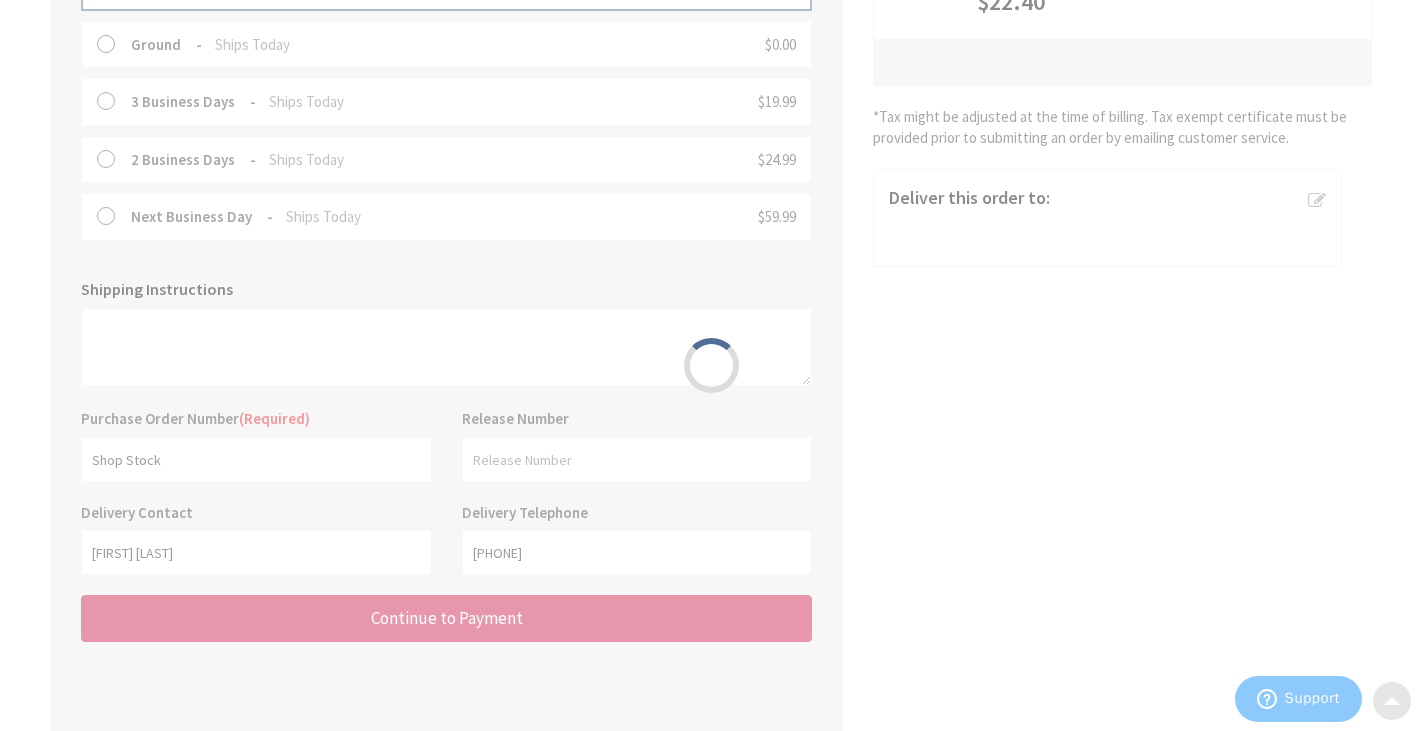 scroll, scrollTop: 0, scrollLeft: 0, axis: both 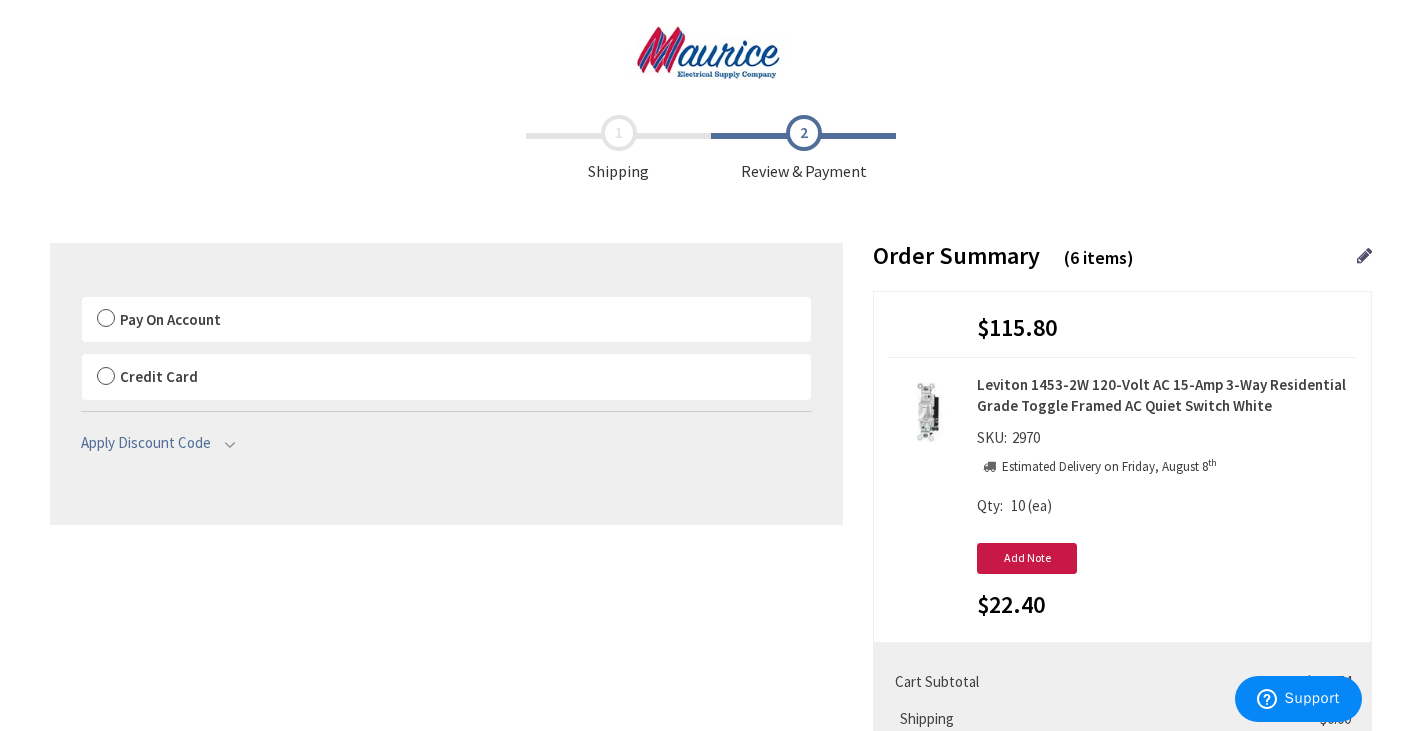 click on "Pay On Account" at bounding box center [446, 320] 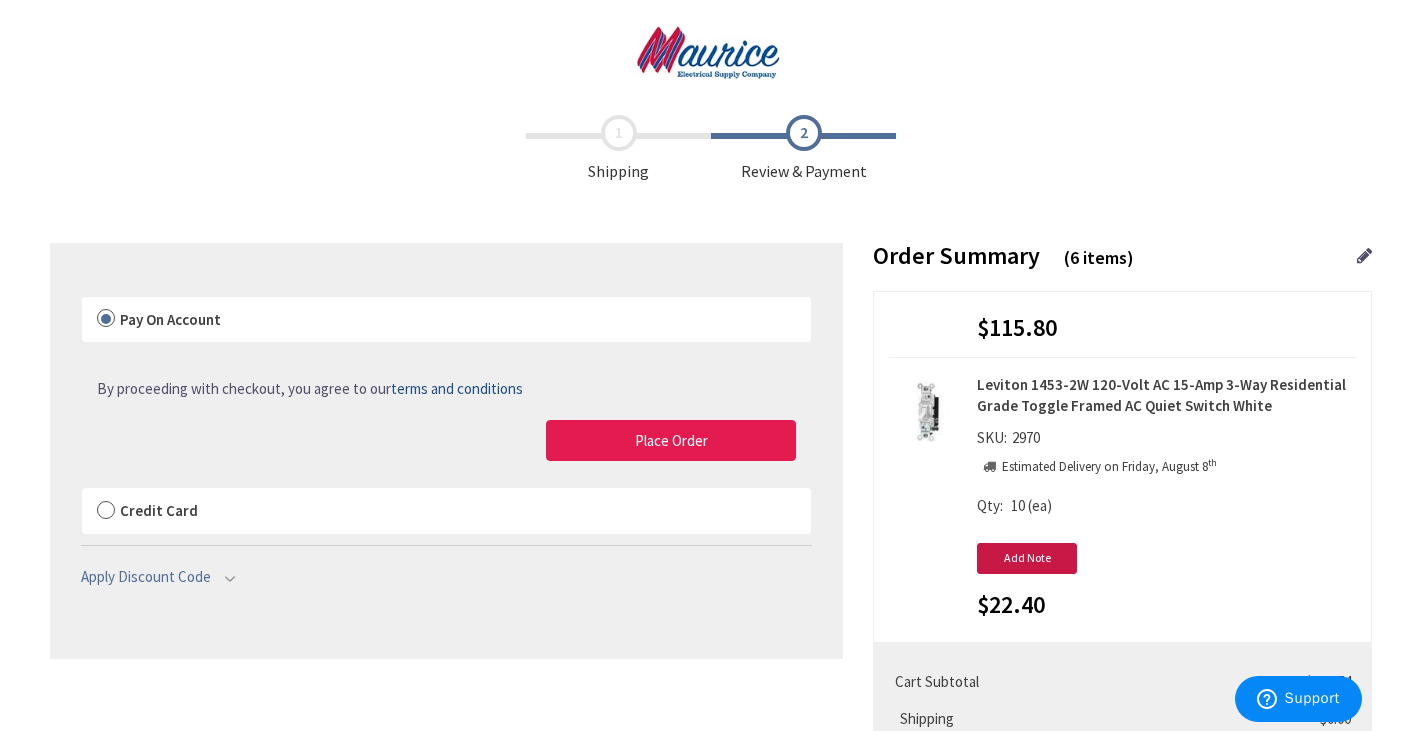 click on "Place Order" at bounding box center [671, 441] 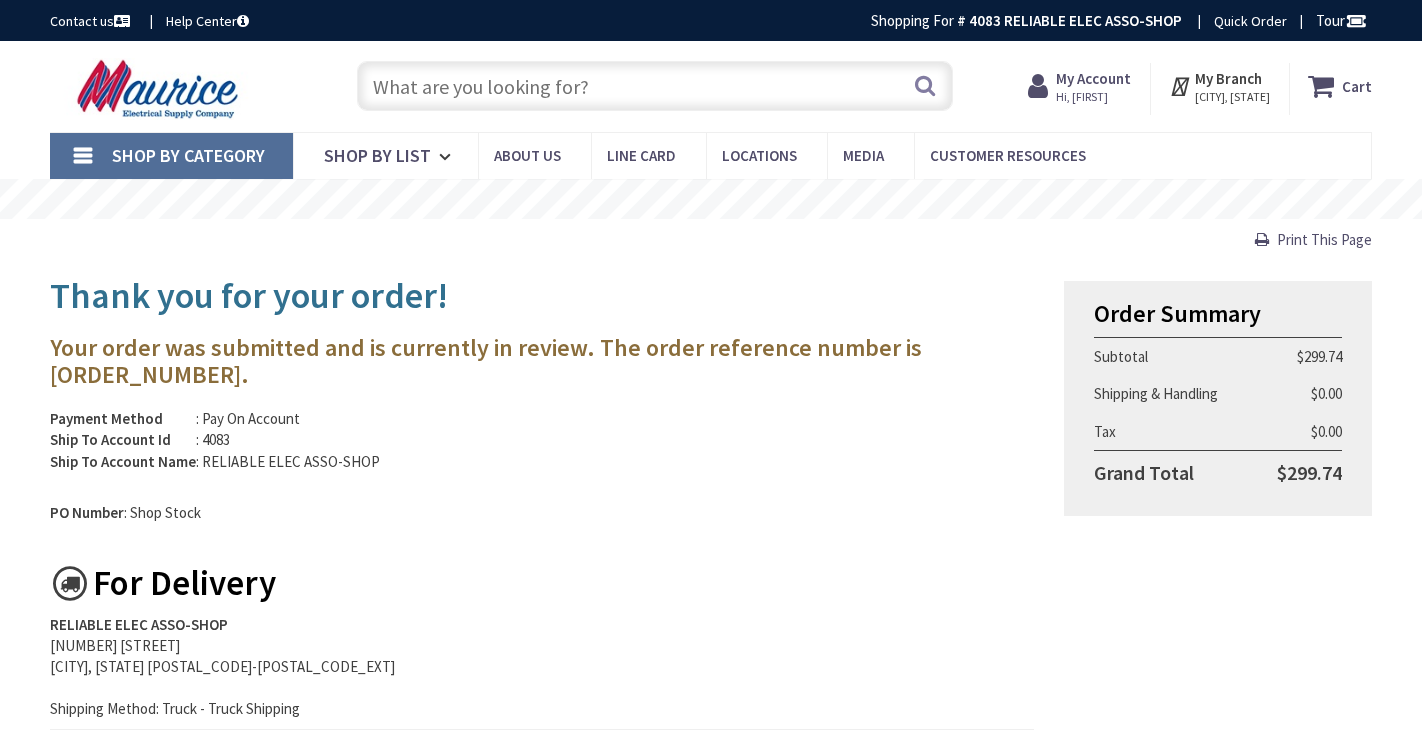 scroll, scrollTop: 0, scrollLeft: 0, axis: both 